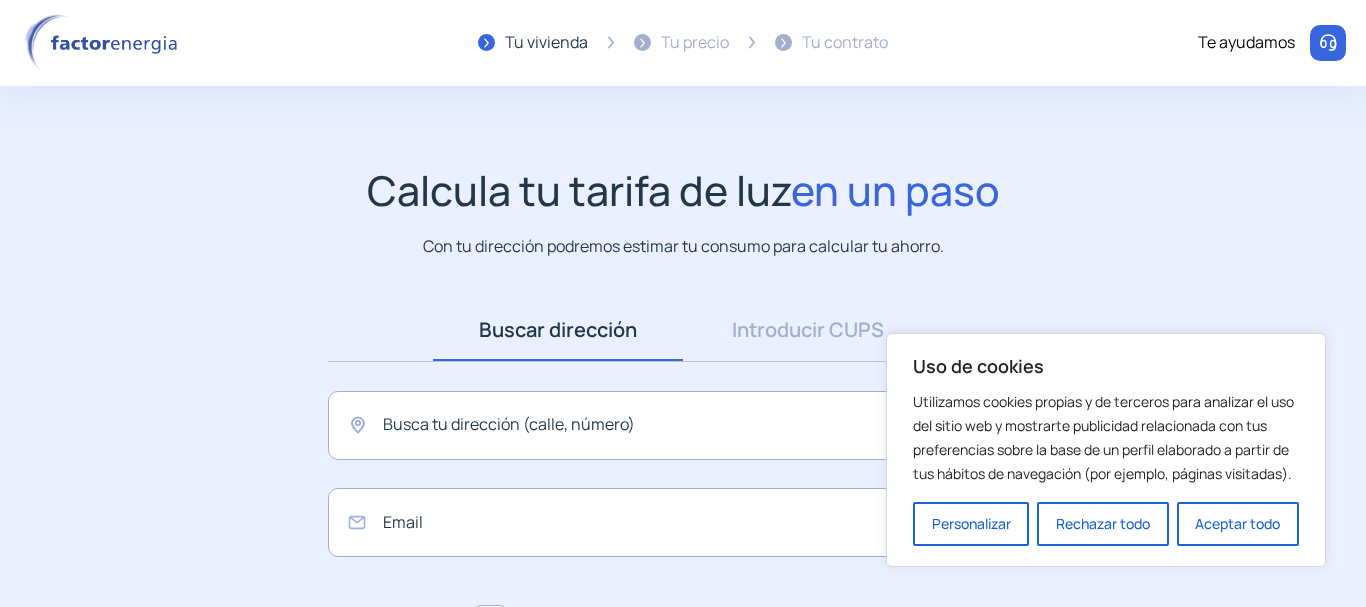 scroll, scrollTop: 0, scrollLeft: 0, axis: both 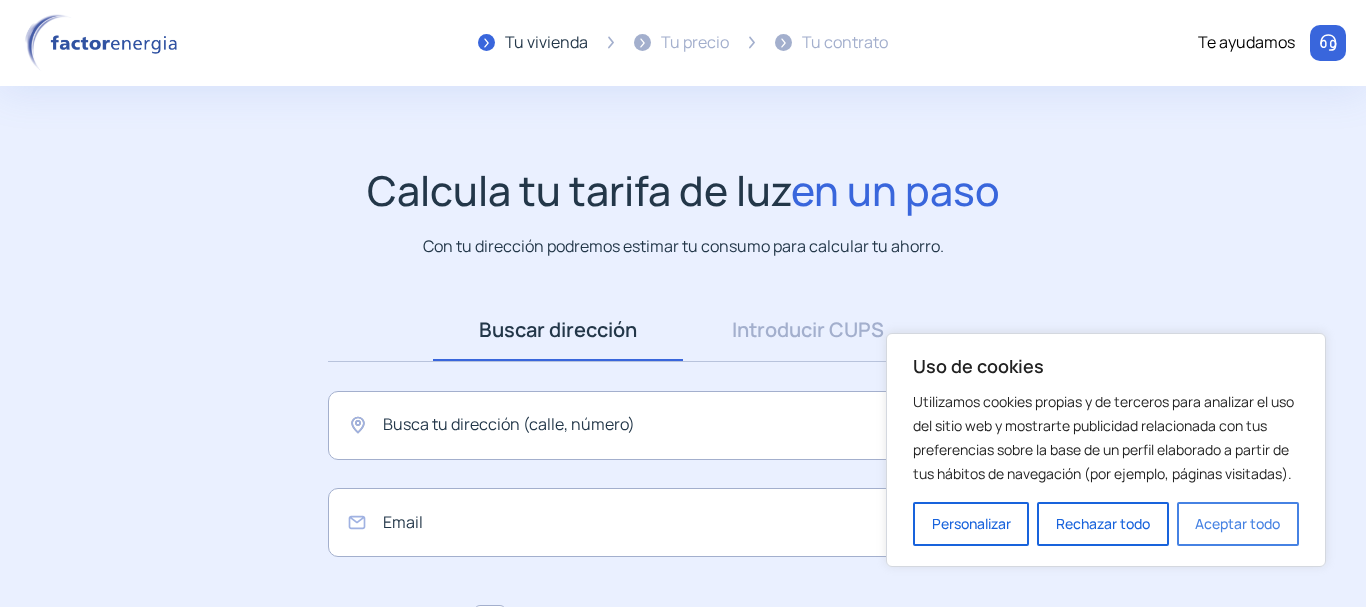 click on "Aceptar todo" at bounding box center [1238, 524] 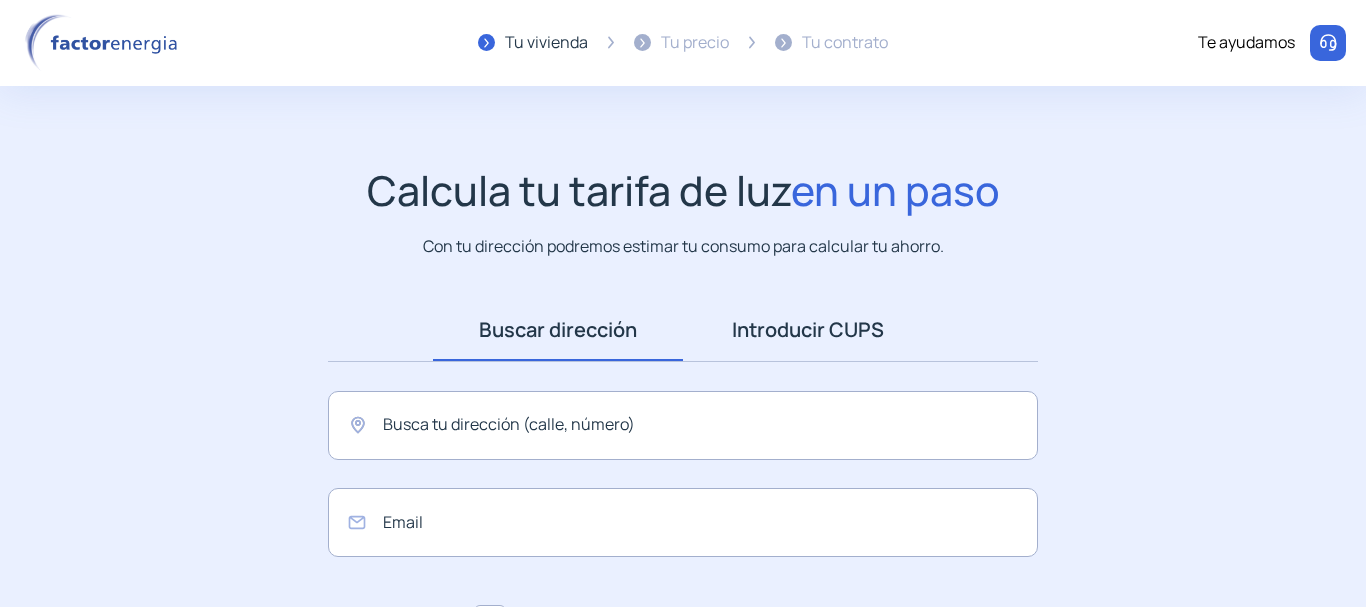 click on "Introducir CUPS" at bounding box center (808, 330) 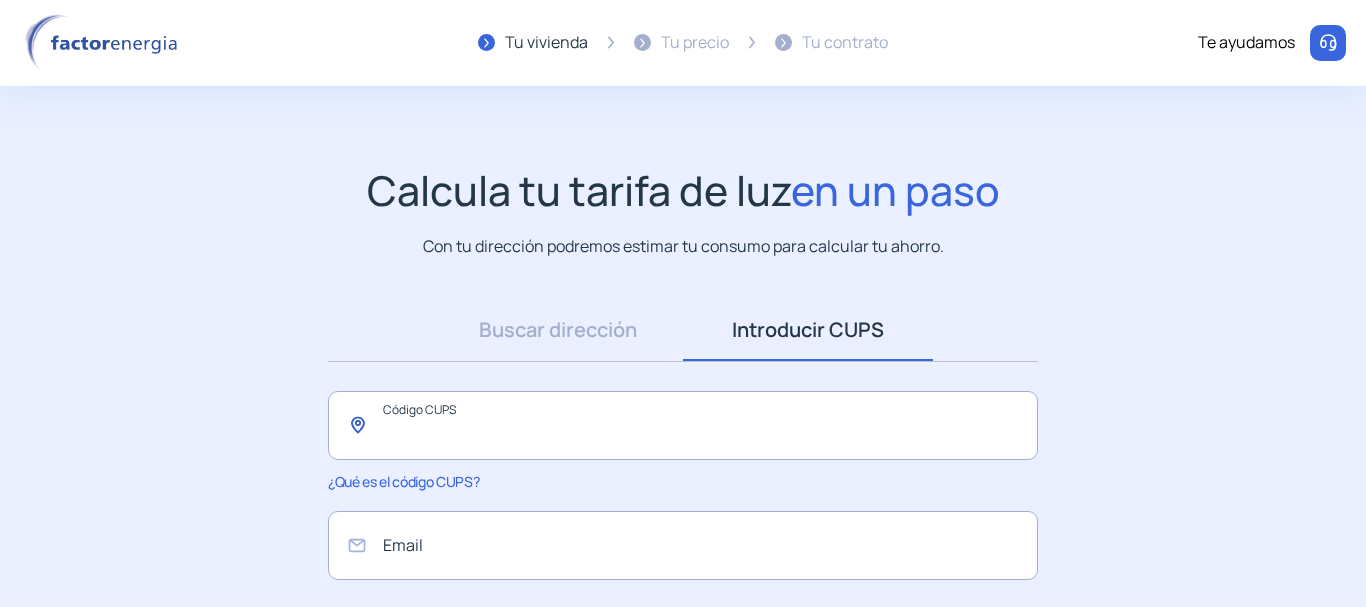 click at bounding box center [683, 425] 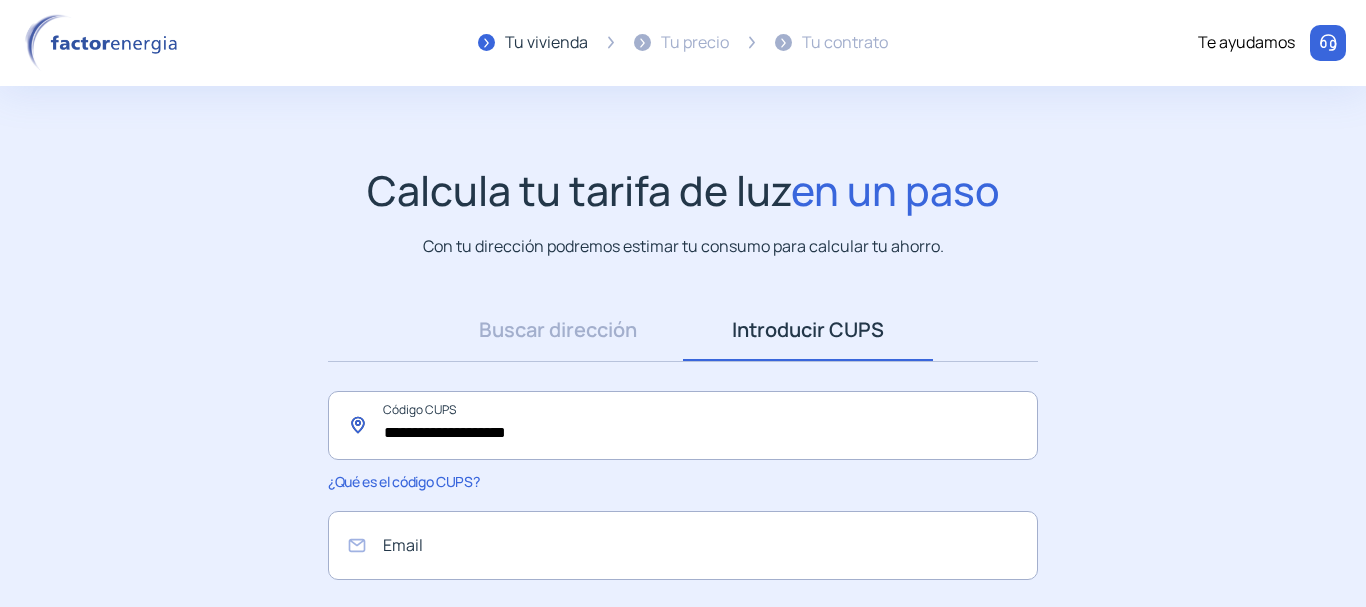 type on "**********" 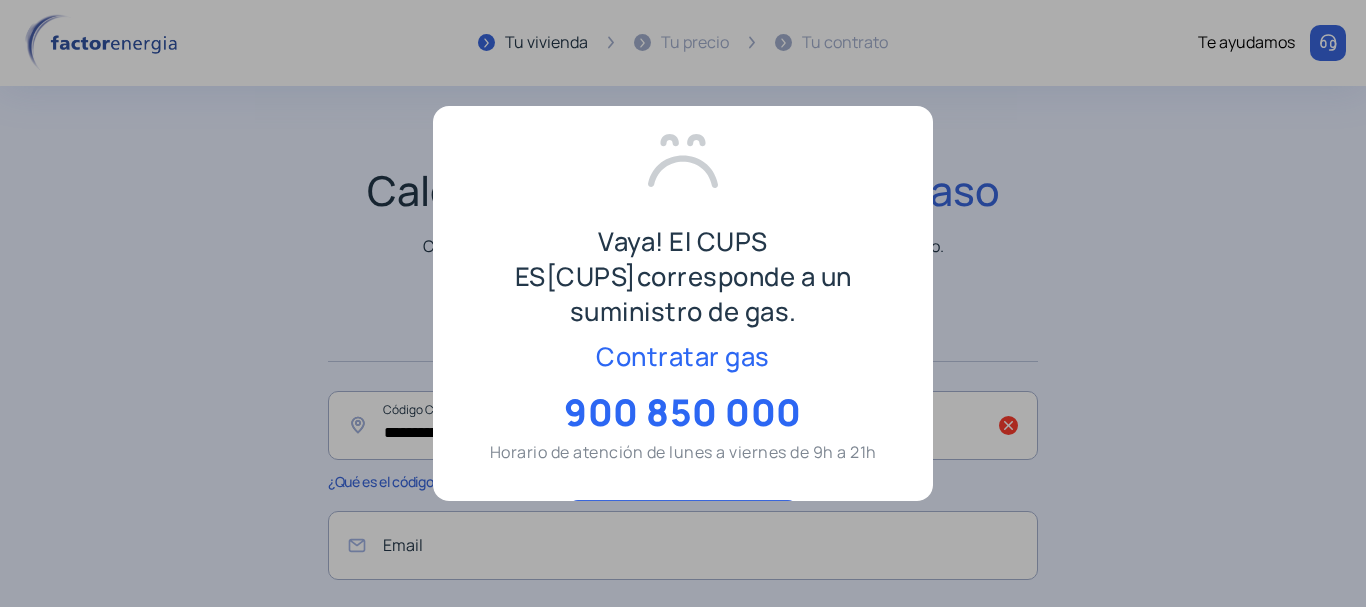 scroll, scrollTop: 0, scrollLeft: 0, axis: both 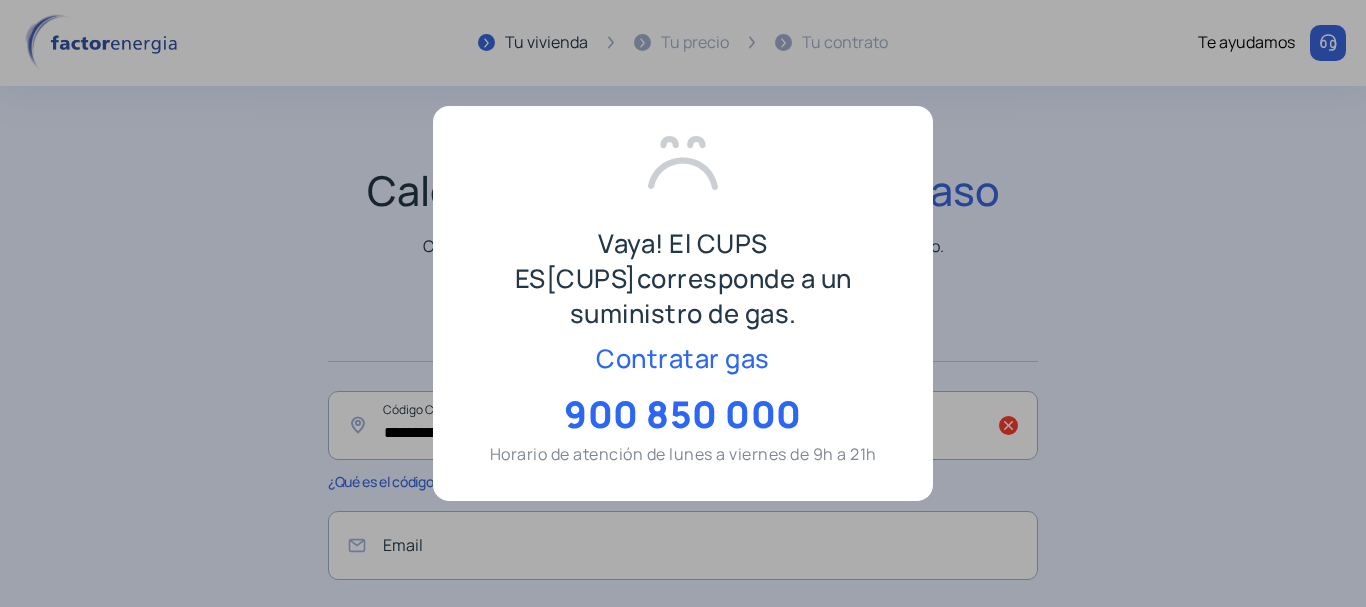 click on "Contratar gas" at bounding box center (683, 358) 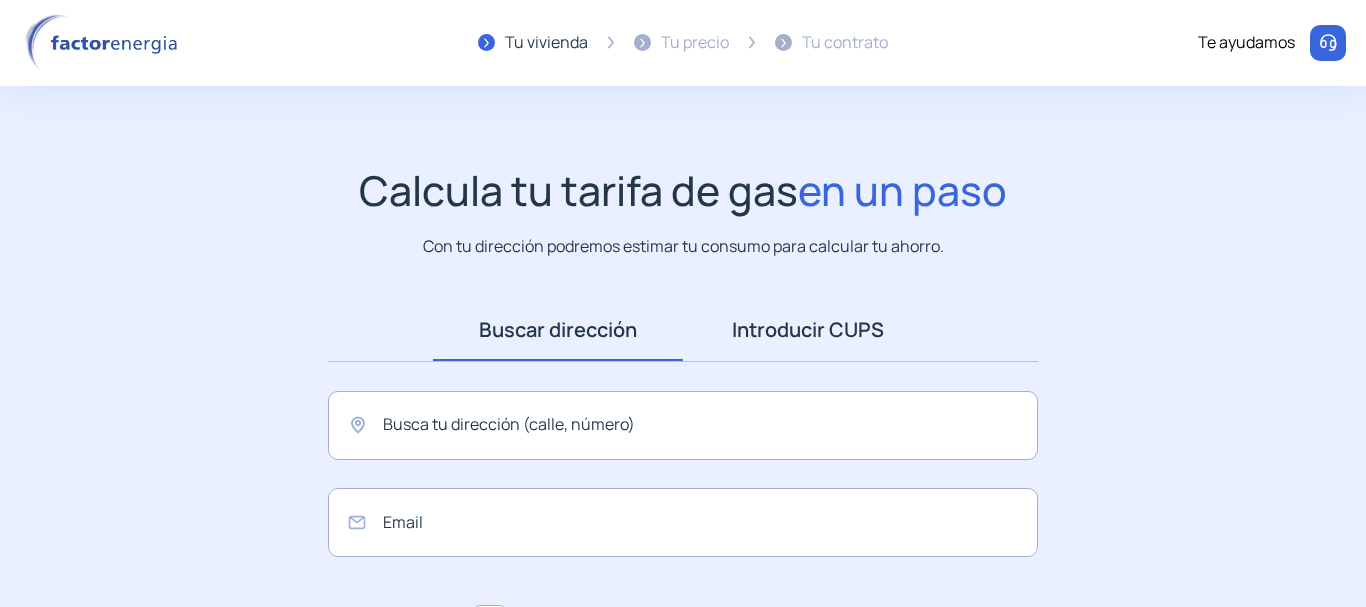 click on "Introducir CUPS" at bounding box center (808, 330) 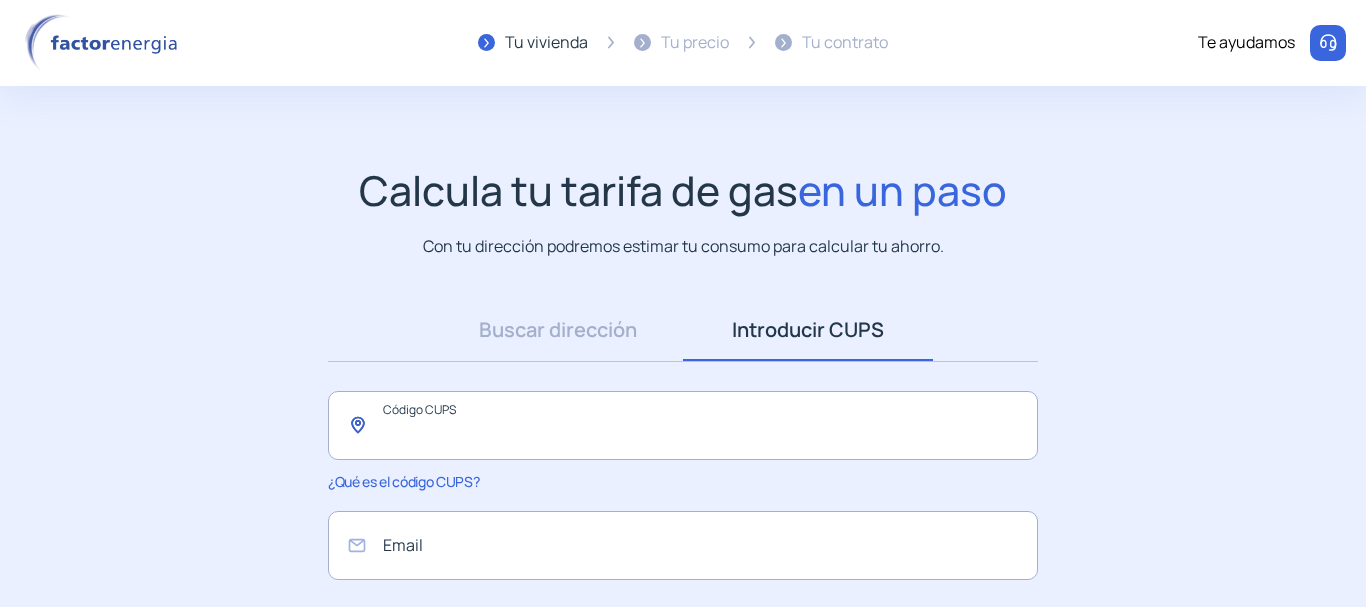 click at bounding box center [683, 425] 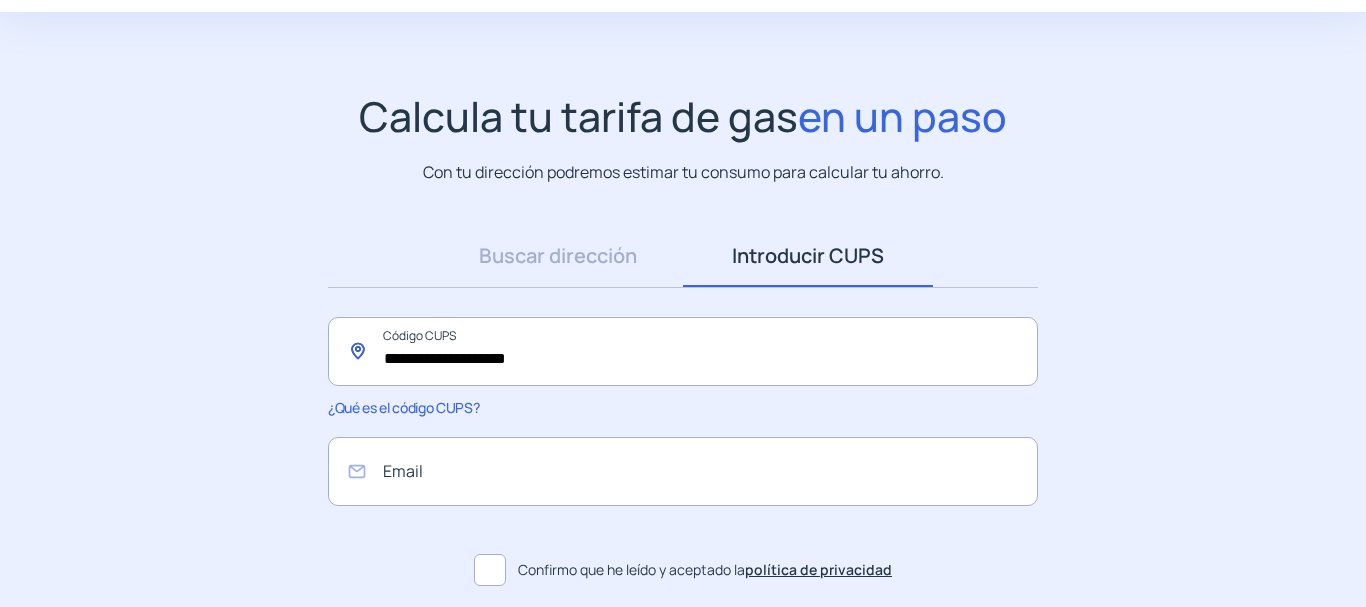 scroll, scrollTop: 200, scrollLeft: 0, axis: vertical 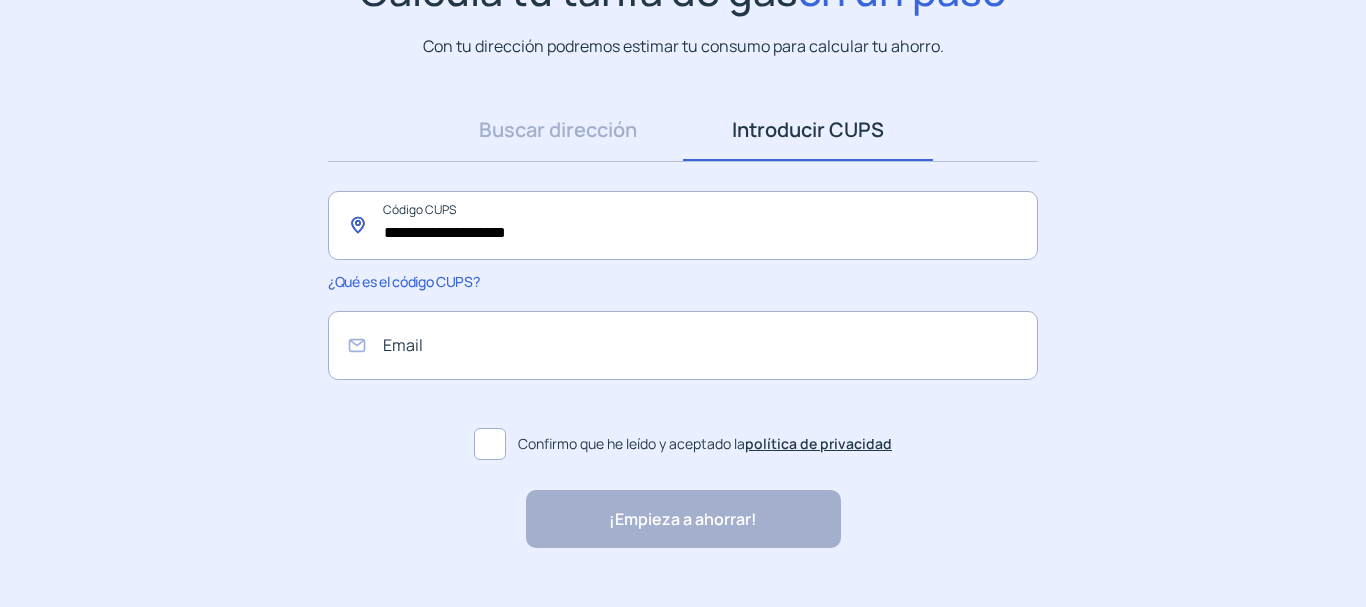 type on "**********" 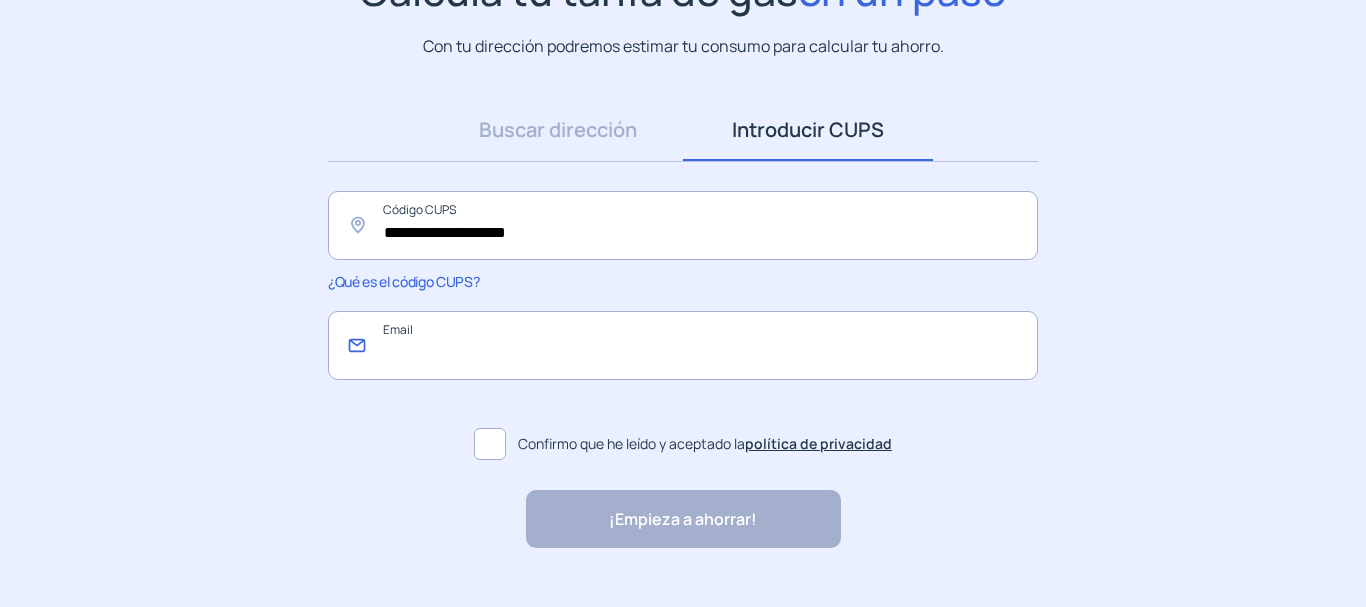 click at bounding box center [683, 345] 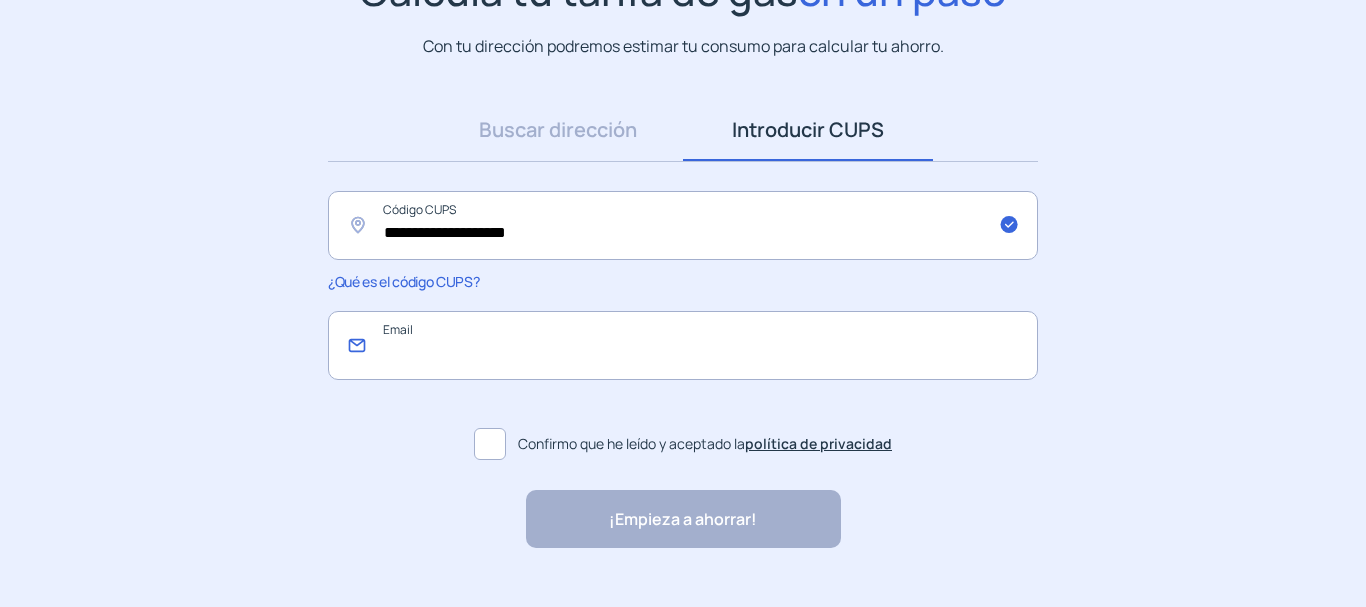 click at bounding box center (683, 345) 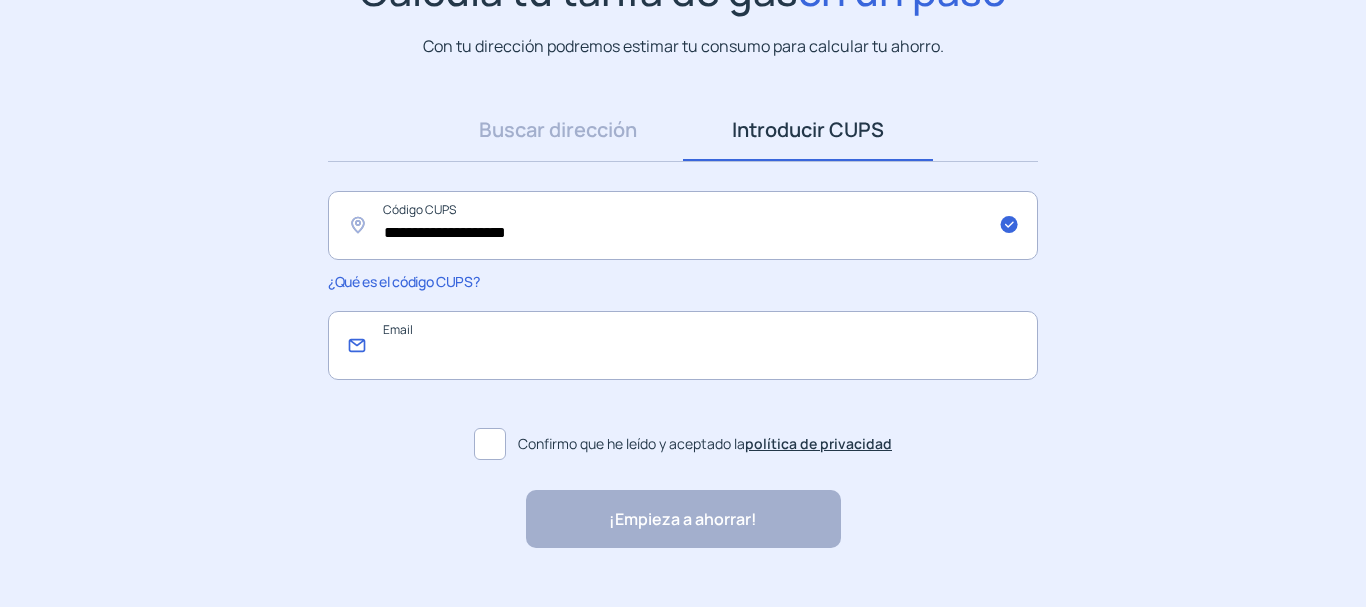 drag, startPoint x: 507, startPoint y: 357, endPoint x: 402, endPoint y: 361, distance: 105.076164 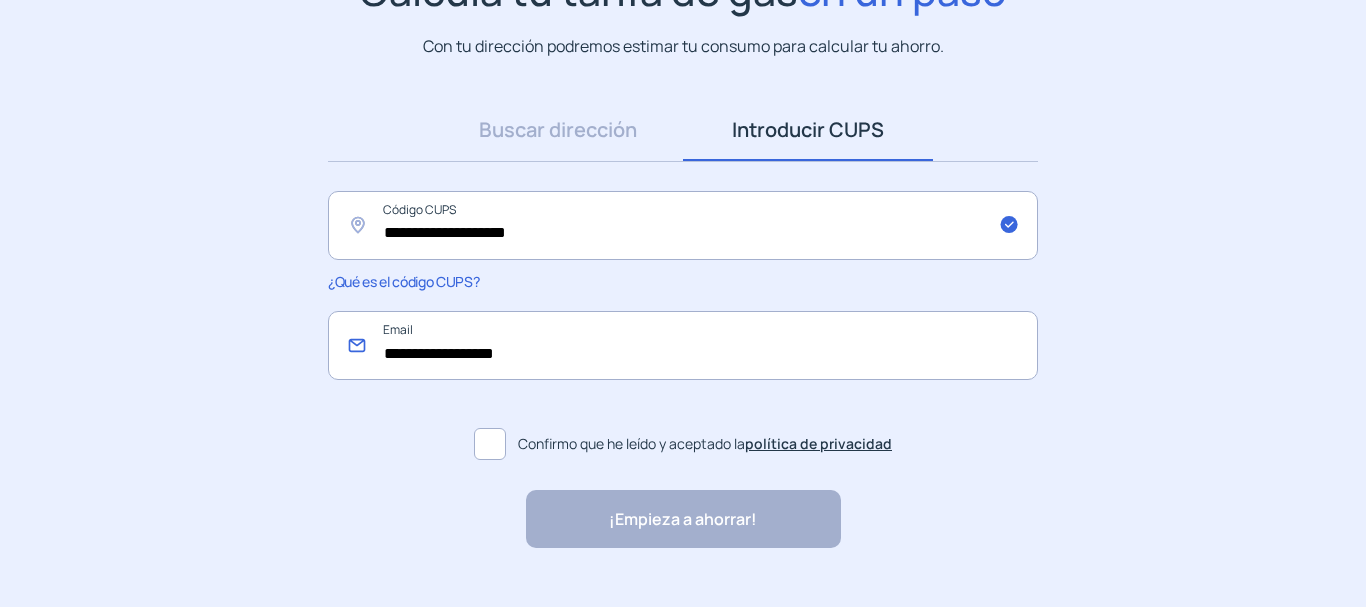 type on "**********" 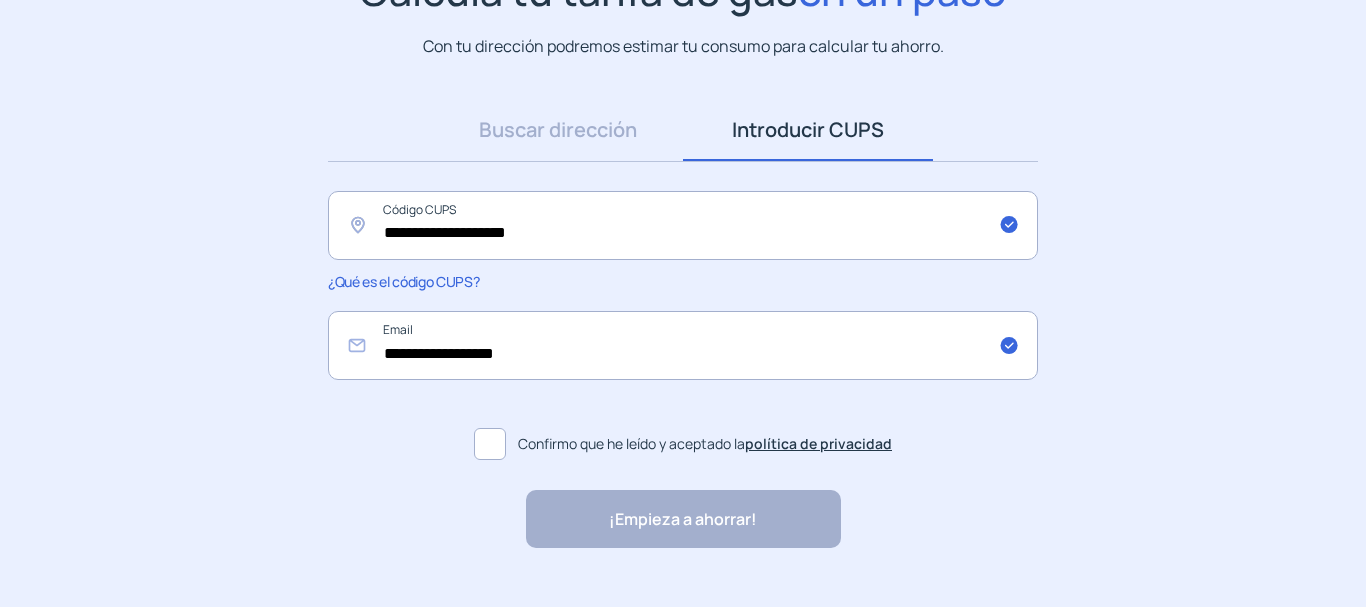 click at bounding box center [490, 444] 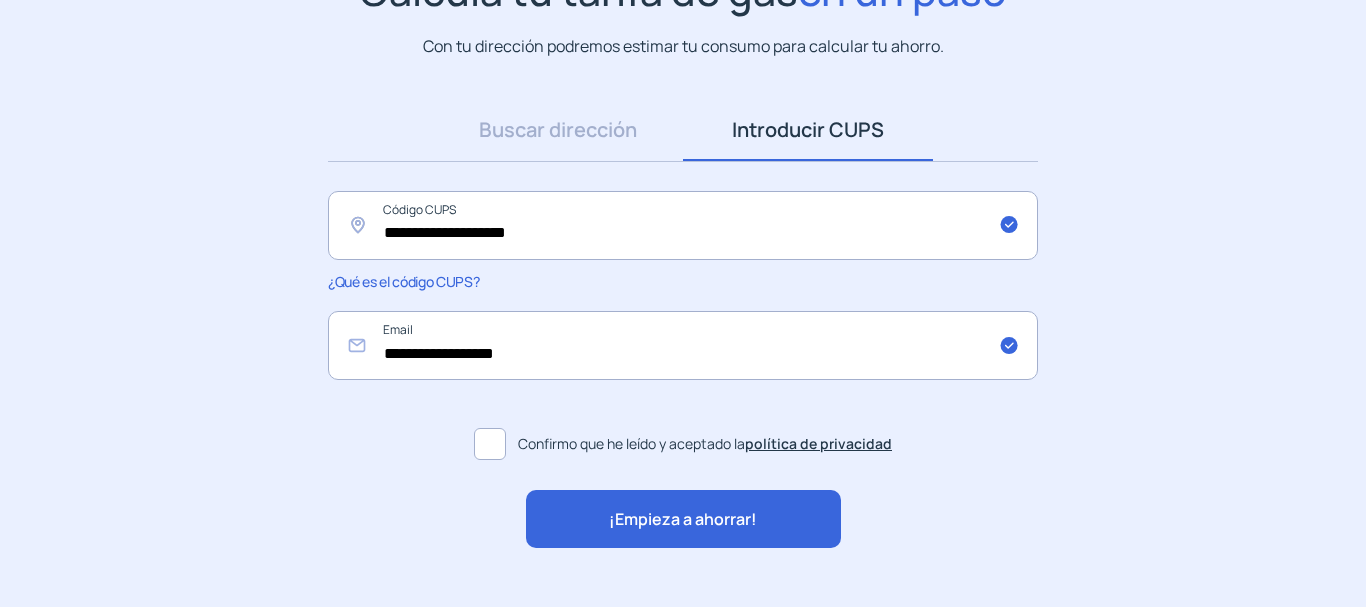 click on "¡Empieza a ahorrar!" at bounding box center (683, 520) 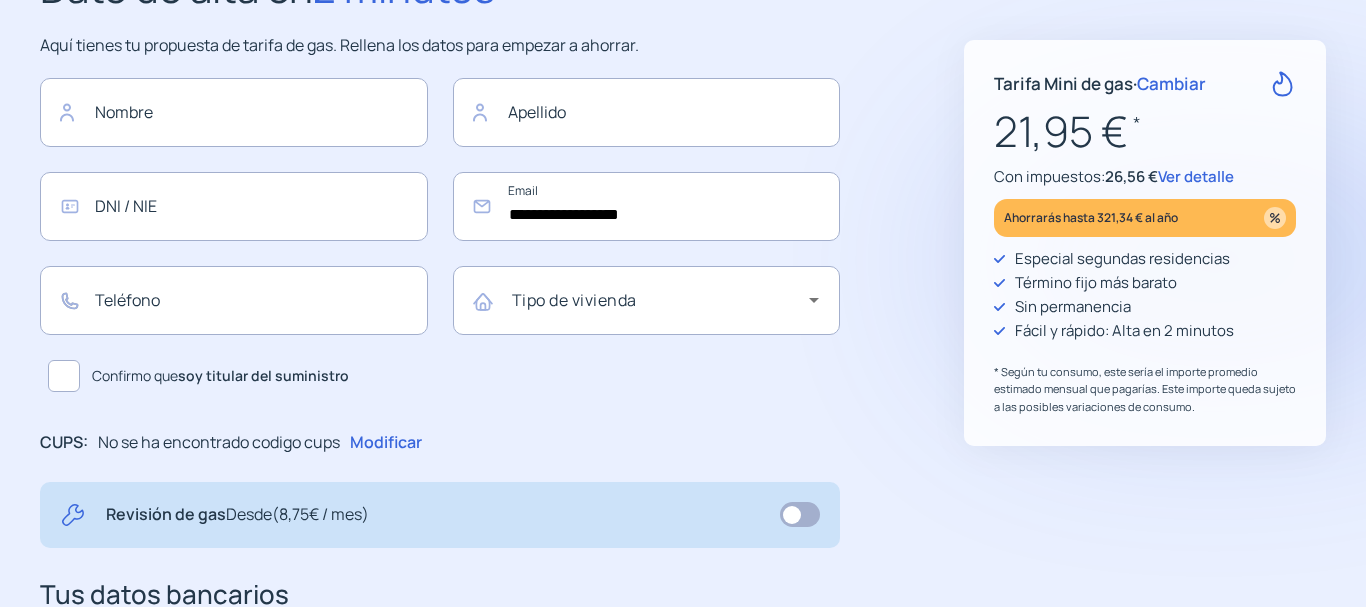 scroll, scrollTop: 0, scrollLeft: 0, axis: both 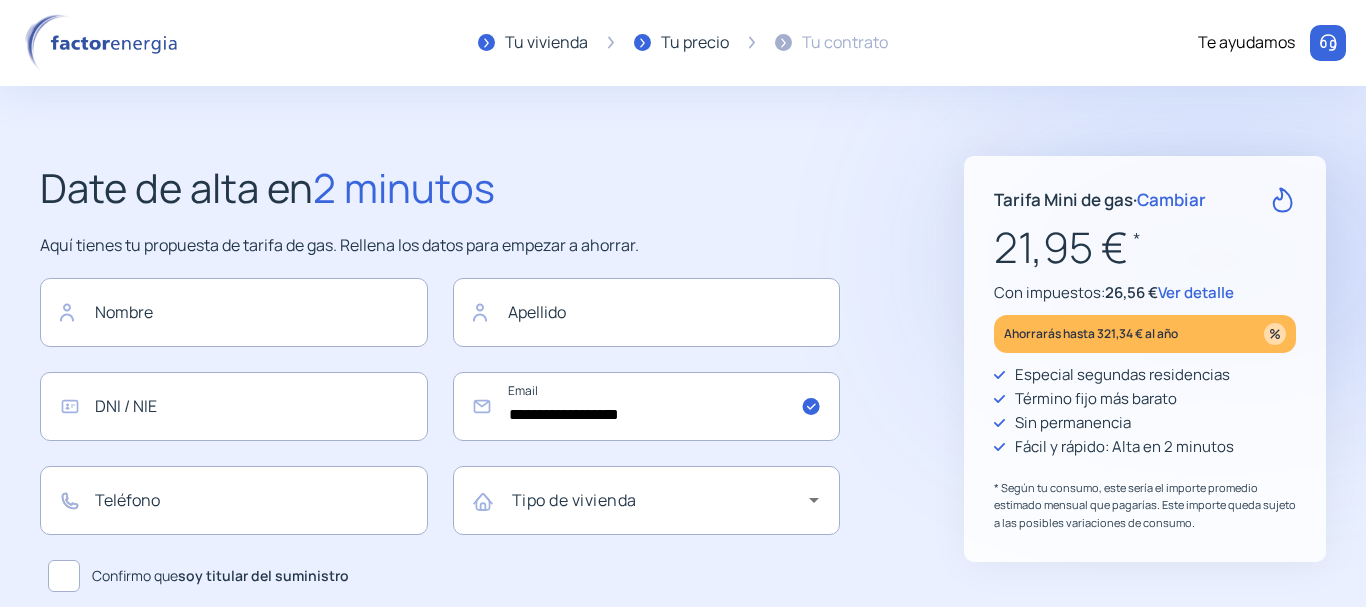 click on "Cambiar" at bounding box center [1171, 199] 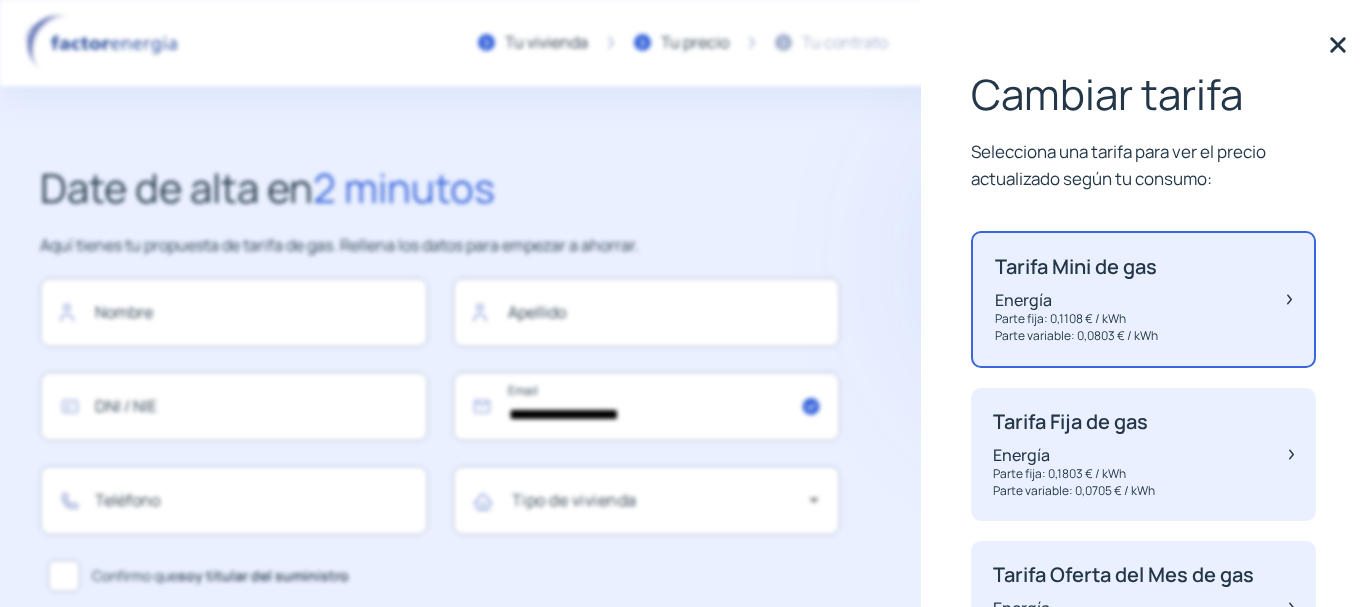 click on "Cambiar tarifa Selecciona una tarifa para ver el precio actualizado según tu consumo: Tarifa Mini de gas Energía Parte fija: 0,1108 € / kWh Parte variable: 0,0803 € / kWh Tarifa Fija de gas Energía Parte fija: 0,1803 € / kWh Parte variable: 0,0705 € / kWh Tarifa Oferta del Mes de gas Energía Parte fija: 0,1803 € / kWh Parte variable: 0,0705 € / kWh Tarifa Variable de gas Energía Parte fija: 0,1858 € / kWh Parte variable: 0,0581 € / kWh Precios finales con descuentos e impuestos incluido (IVA correspondiente en cada momento e Impuesto Especial de Hidrocarburos de uso general.) El consumo utilizado para realizar la simulación es de  kWh" at bounding box center [1143, 303] 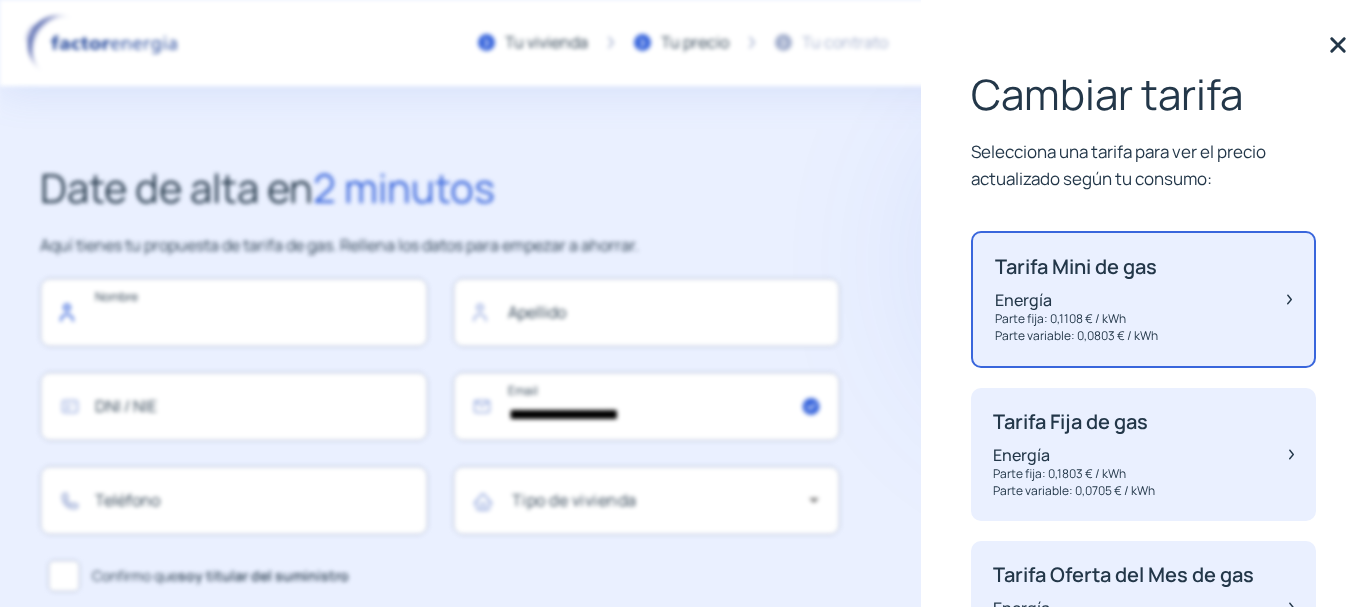 click at bounding box center [234, 312] 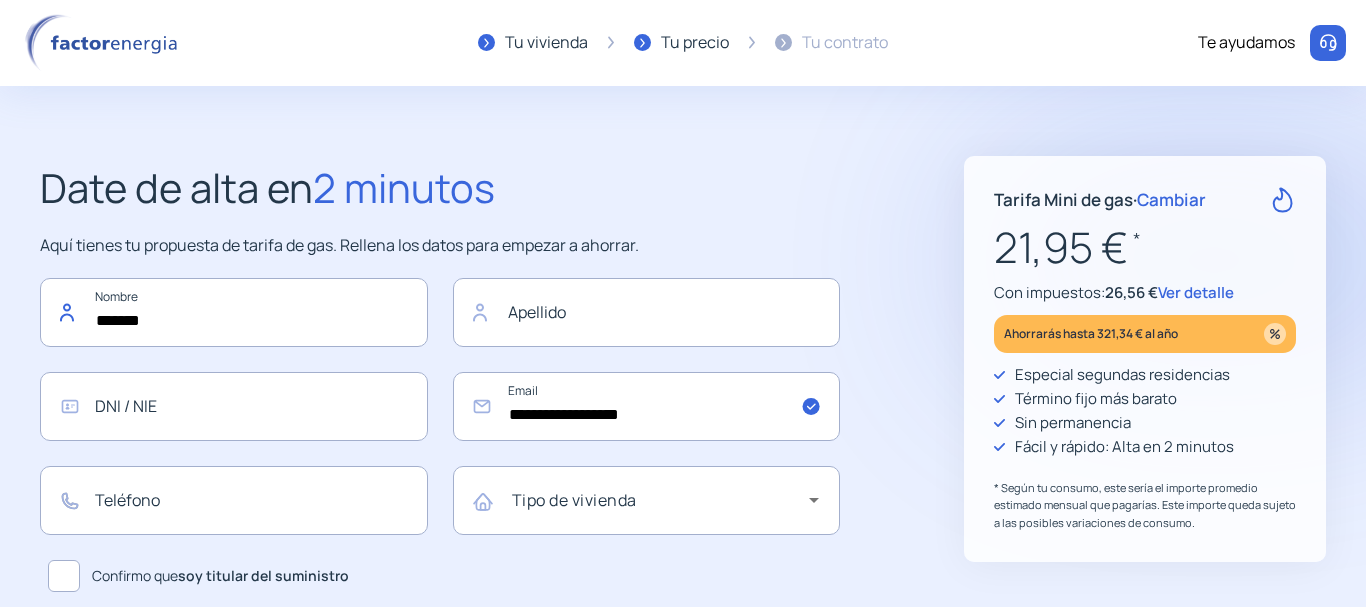 type on "*******" 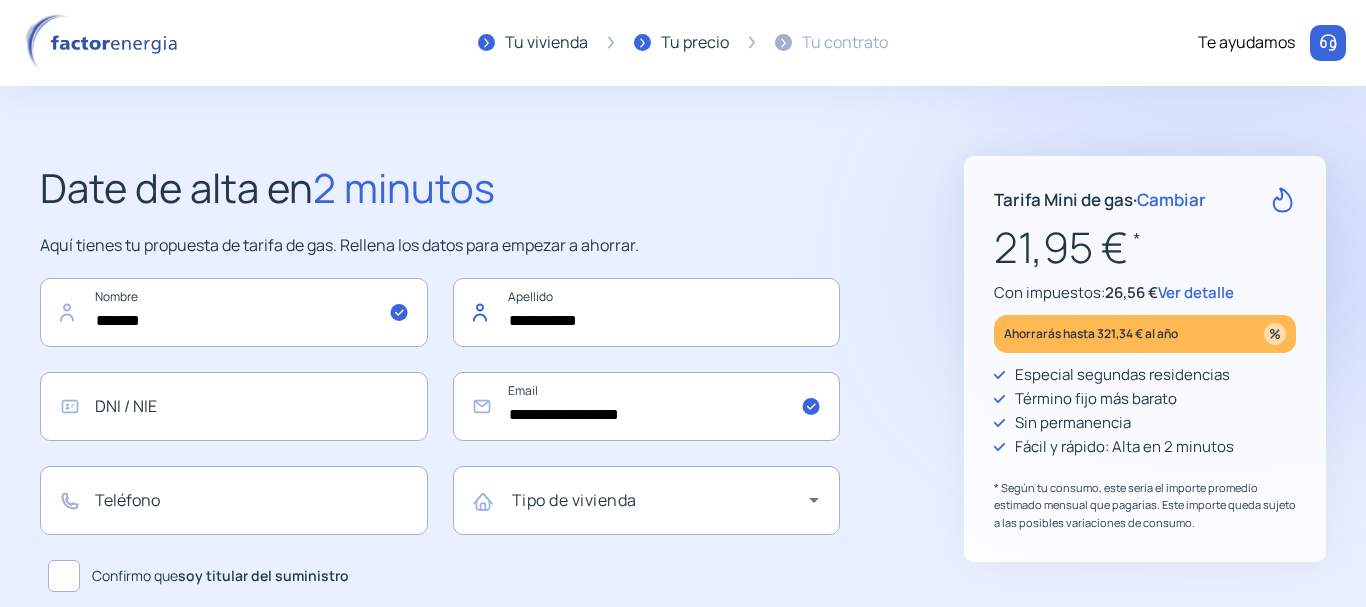 type on "**********" 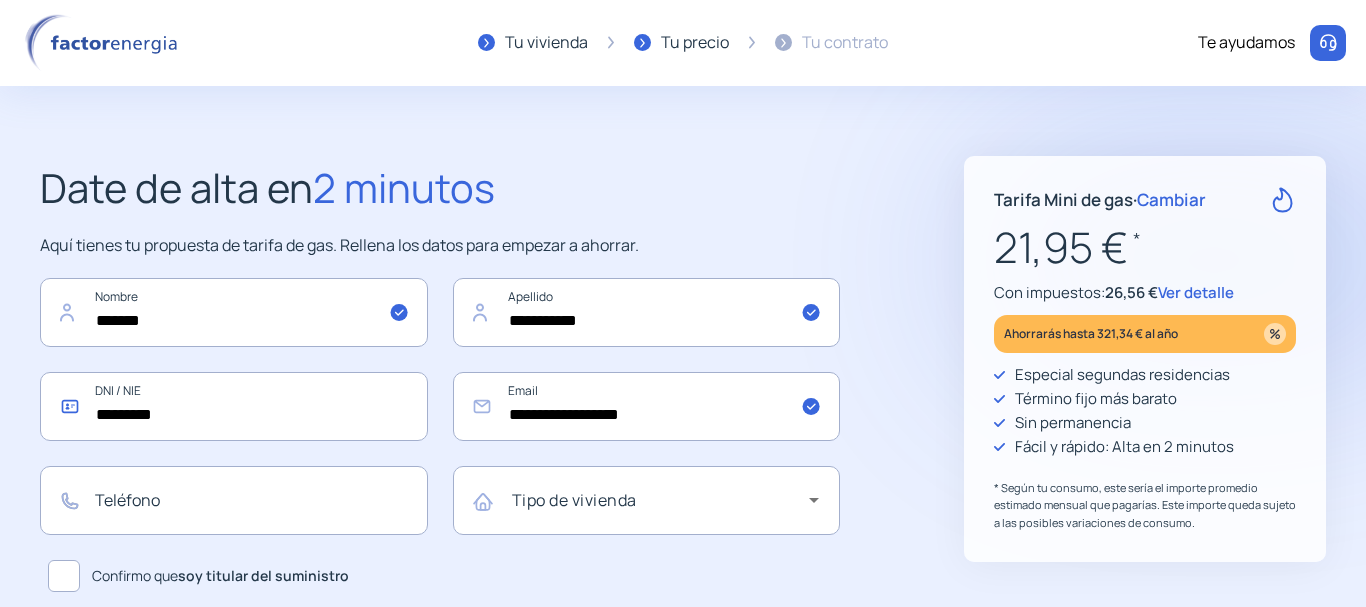 type on "*********" 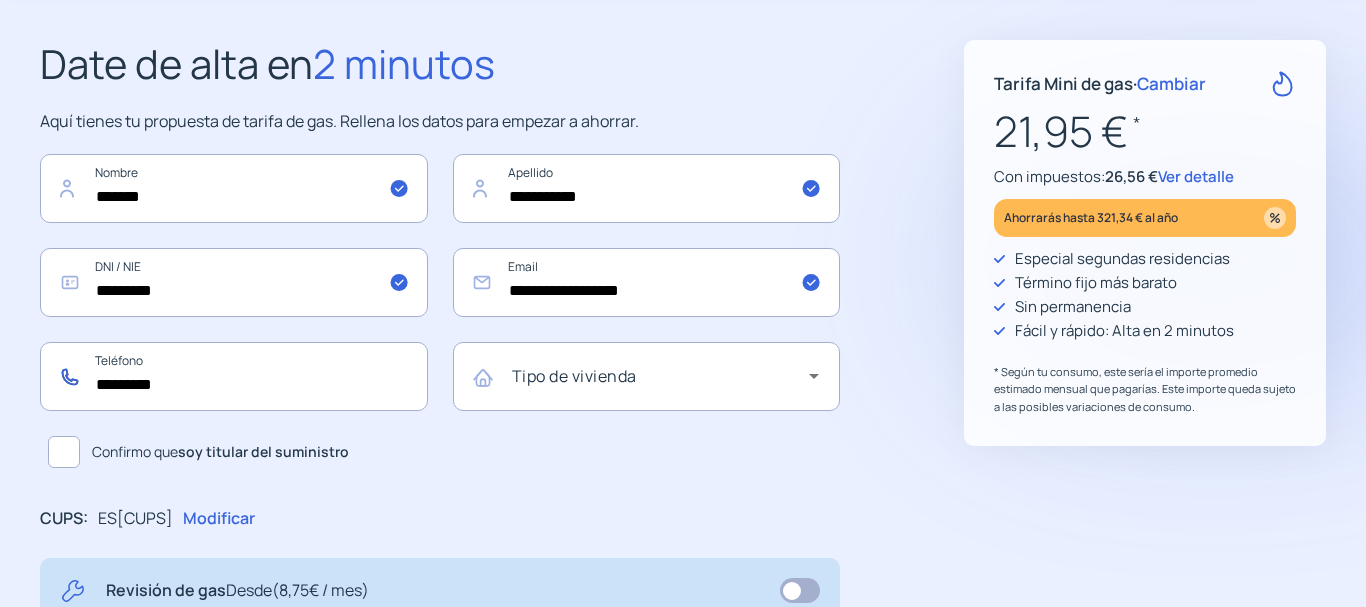 scroll, scrollTop: 100, scrollLeft: 0, axis: vertical 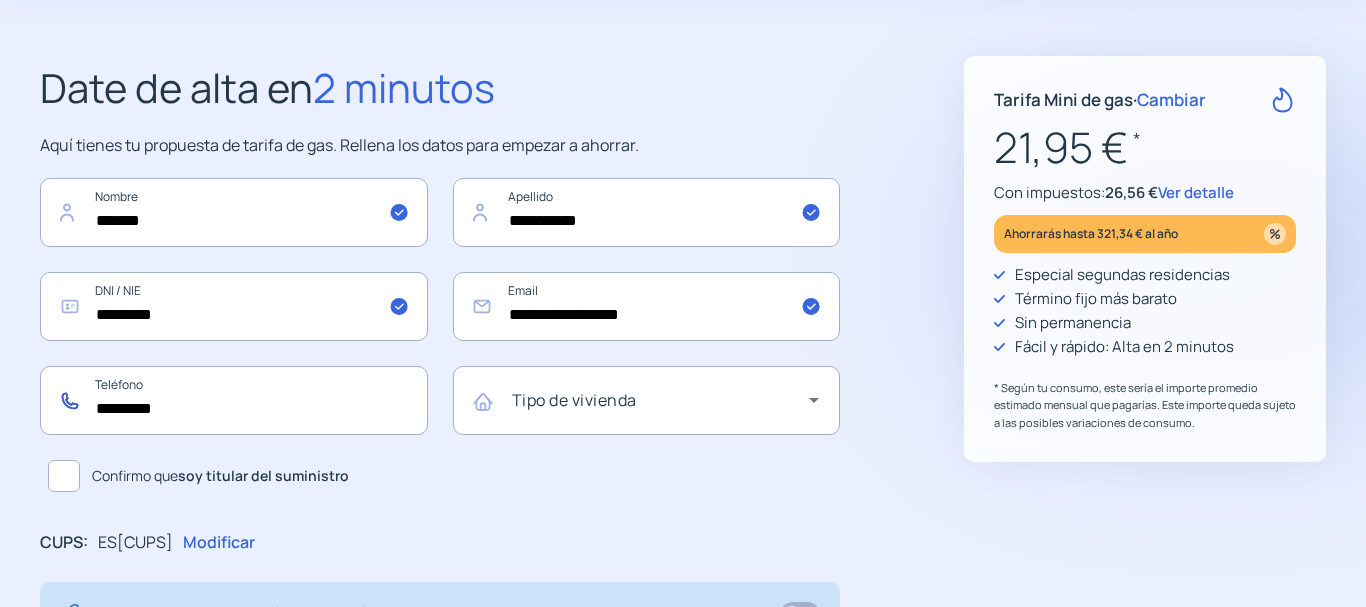 type on "*********" 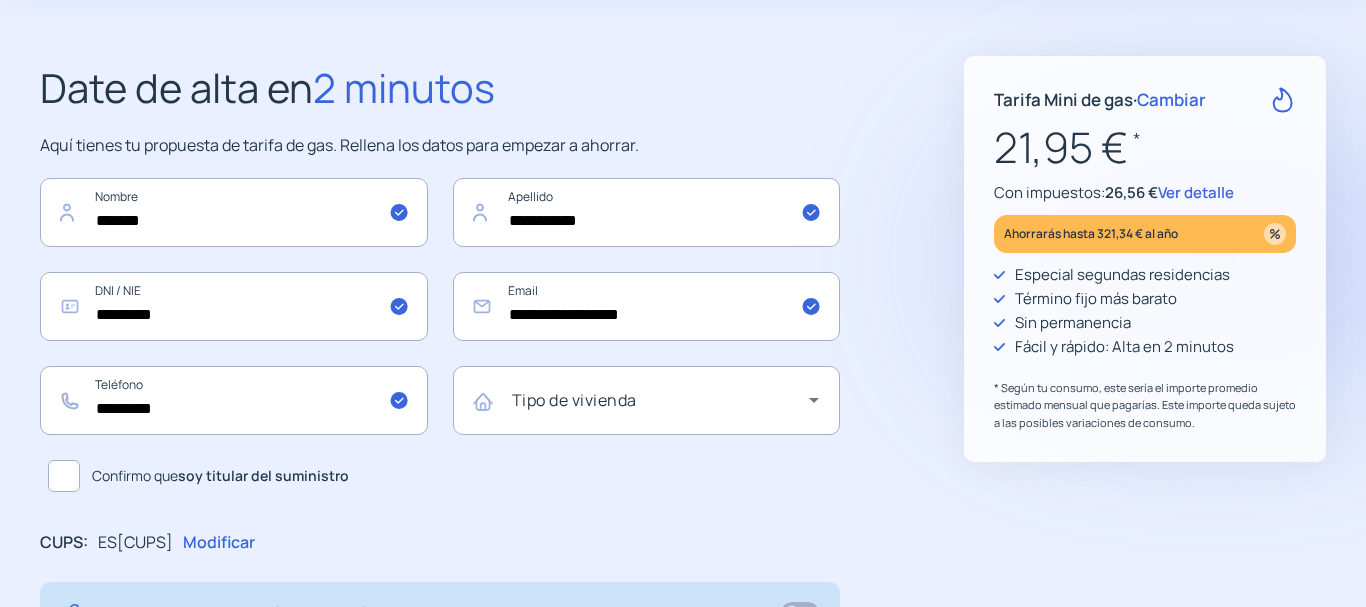 click on "Cambiar" at bounding box center [1171, 99] 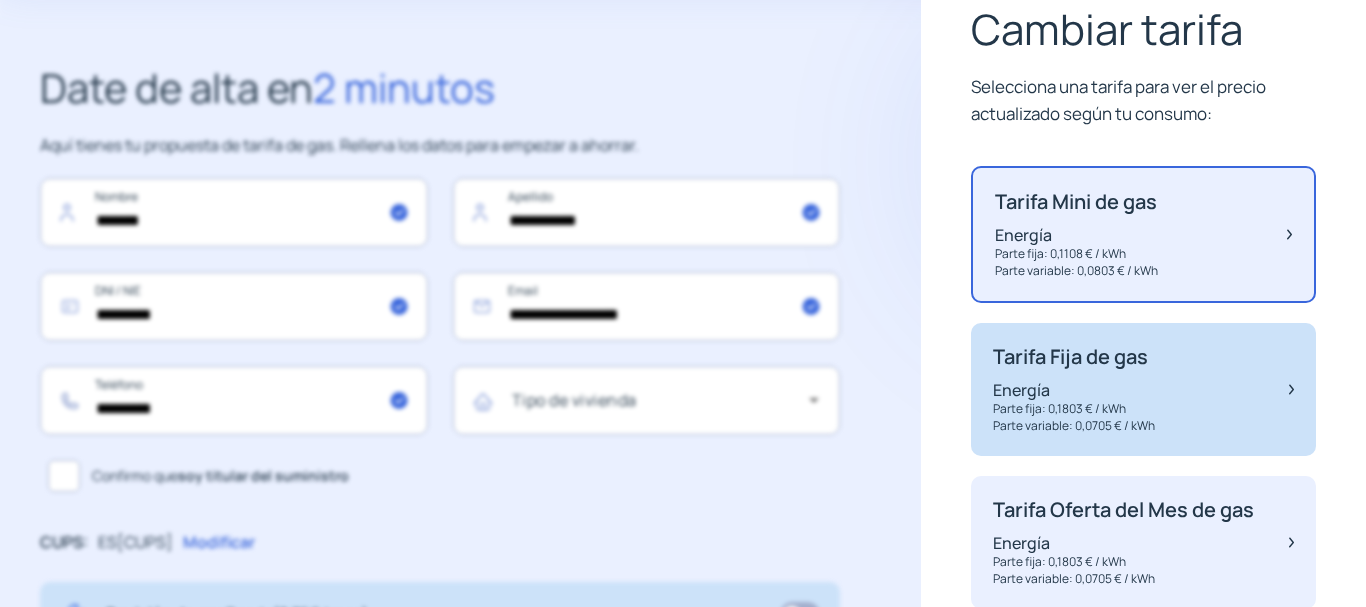 scroll, scrollTop: 100, scrollLeft: 0, axis: vertical 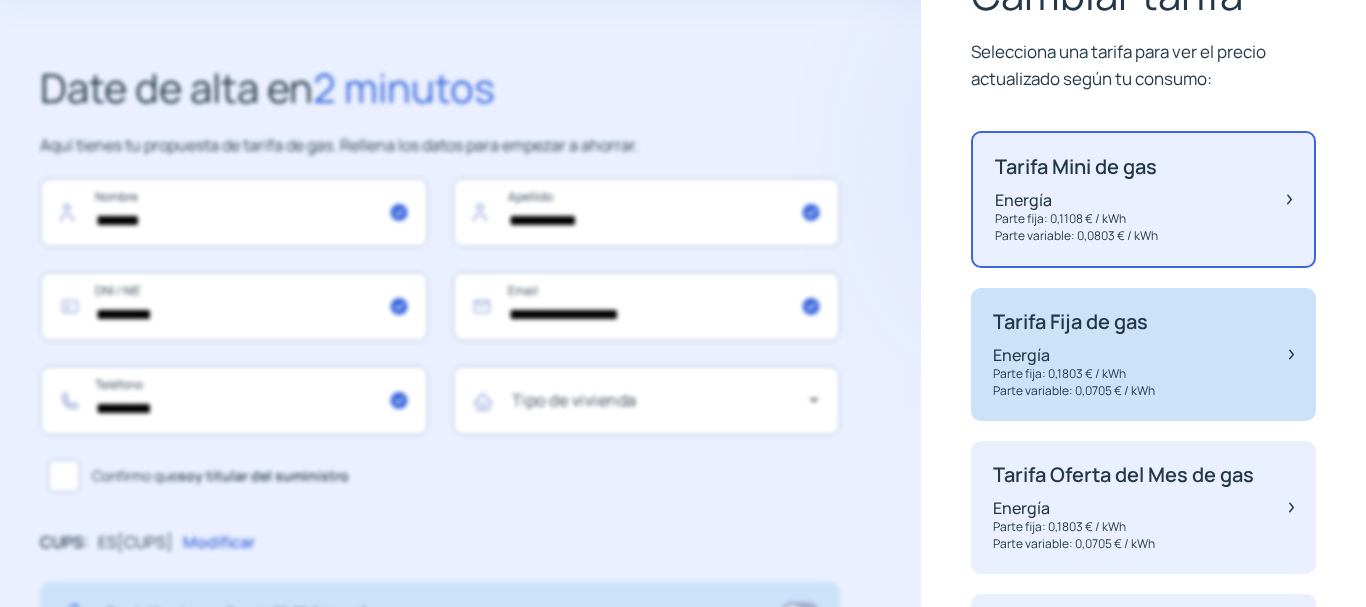 click on "Tarifa Fija de gas Energía Parte fija: 0,1803 € / kWh Parte variable: 0,0705 € / kWh" at bounding box center (1143, 354) 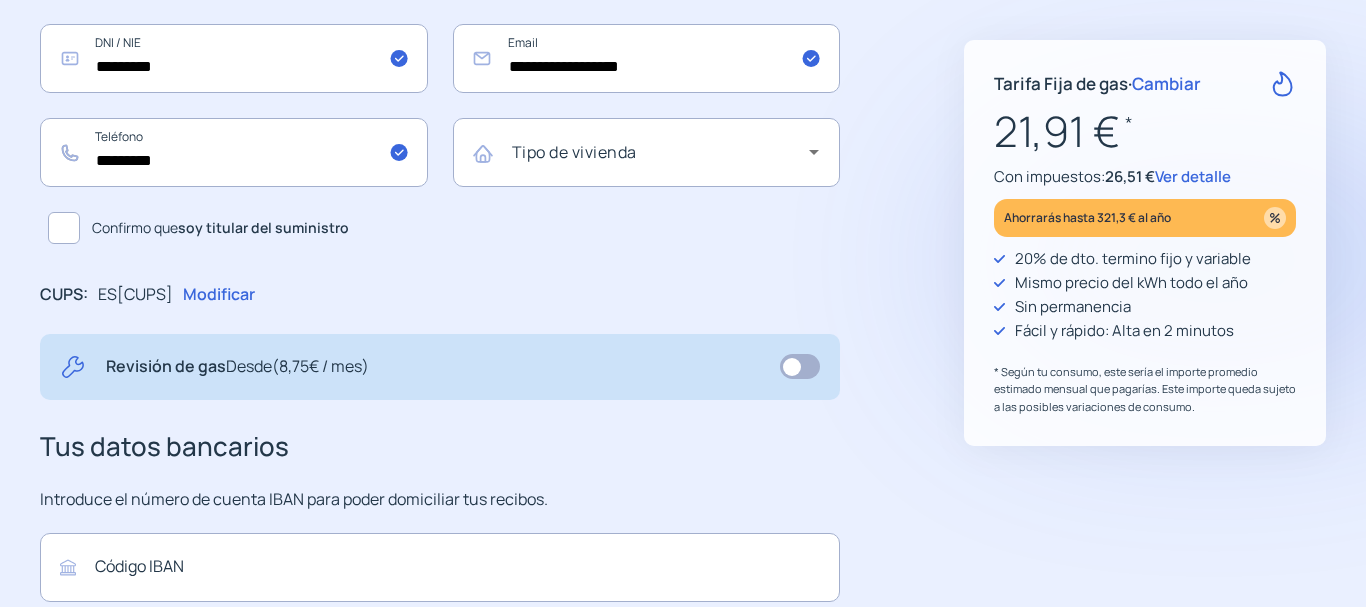 scroll, scrollTop: 400, scrollLeft: 0, axis: vertical 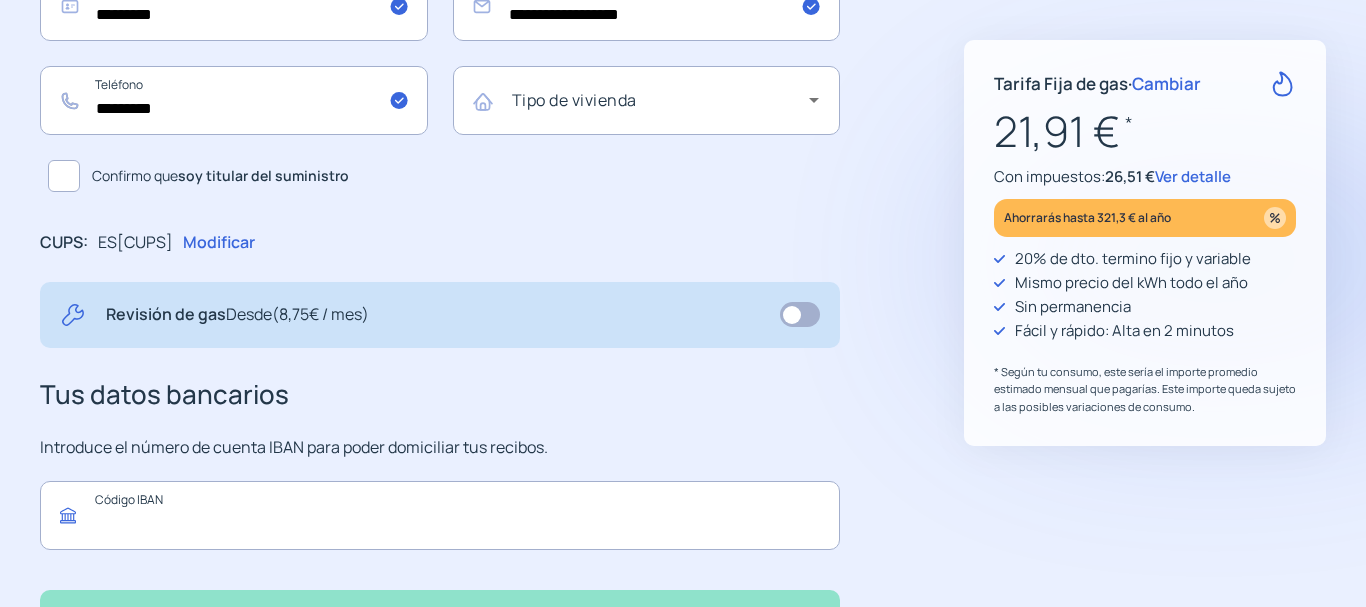 click at bounding box center (440, 515) 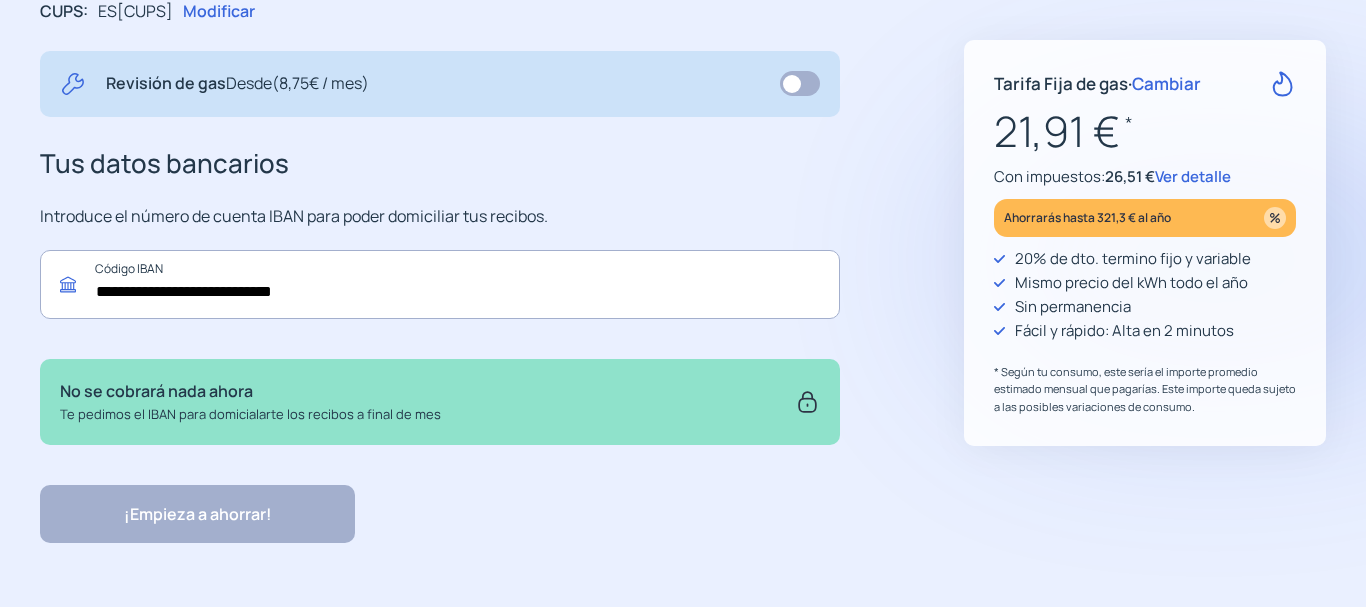 scroll, scrollTop: 637, scrollLeft: 0, axis: vertical 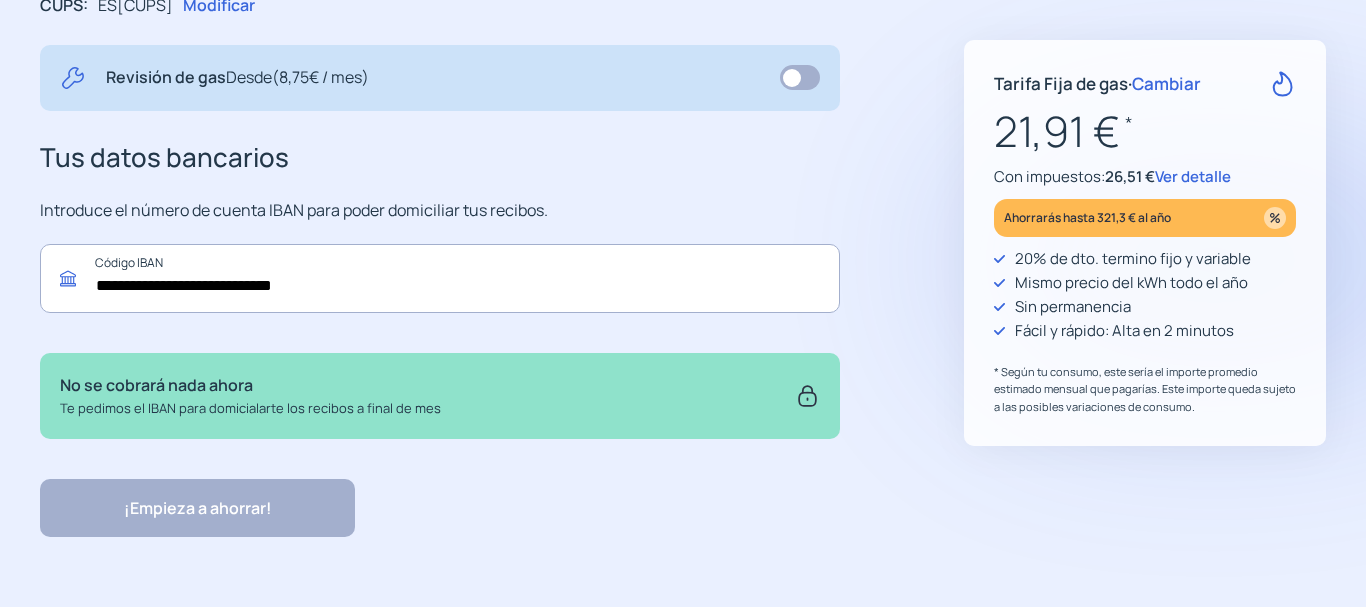 type on "**********" 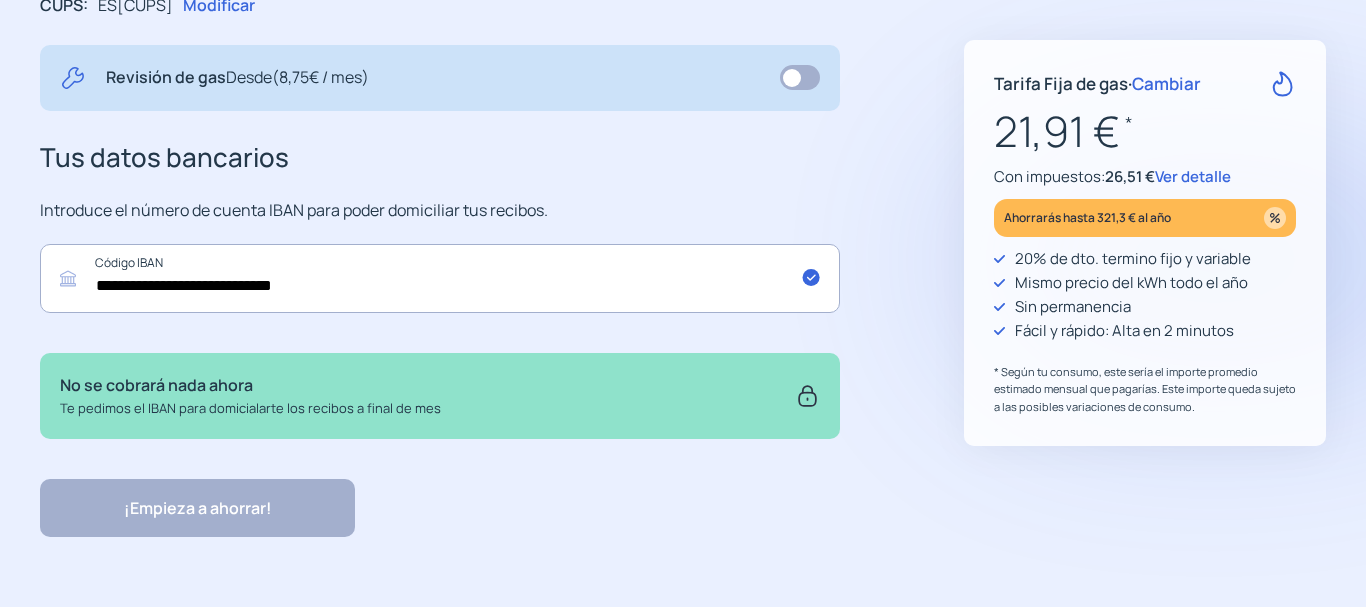 click on "¡Empieza a ahorrar! "Excelente servicio y atención al cliente" "Respeto por el cliente y variedad de tarifas" "Todo genial y muy rápido" "Rapidez y buen trato al cliente"" at bounding box center (440, 508) 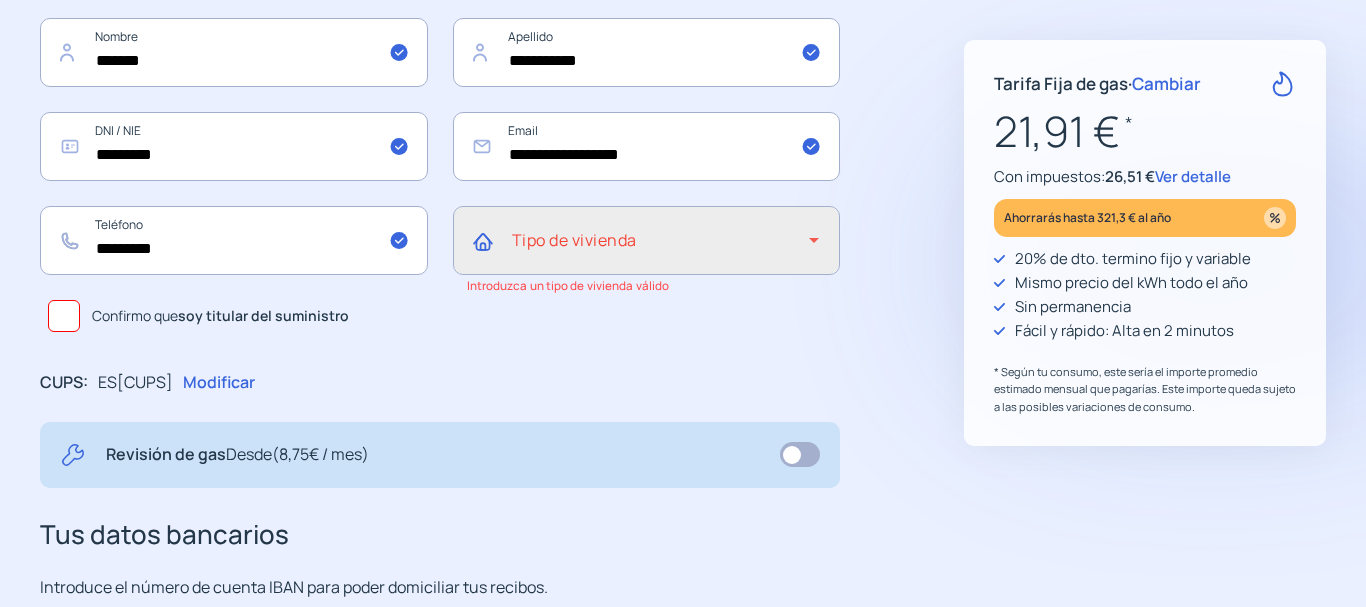 click at bounding box center (661, 248) 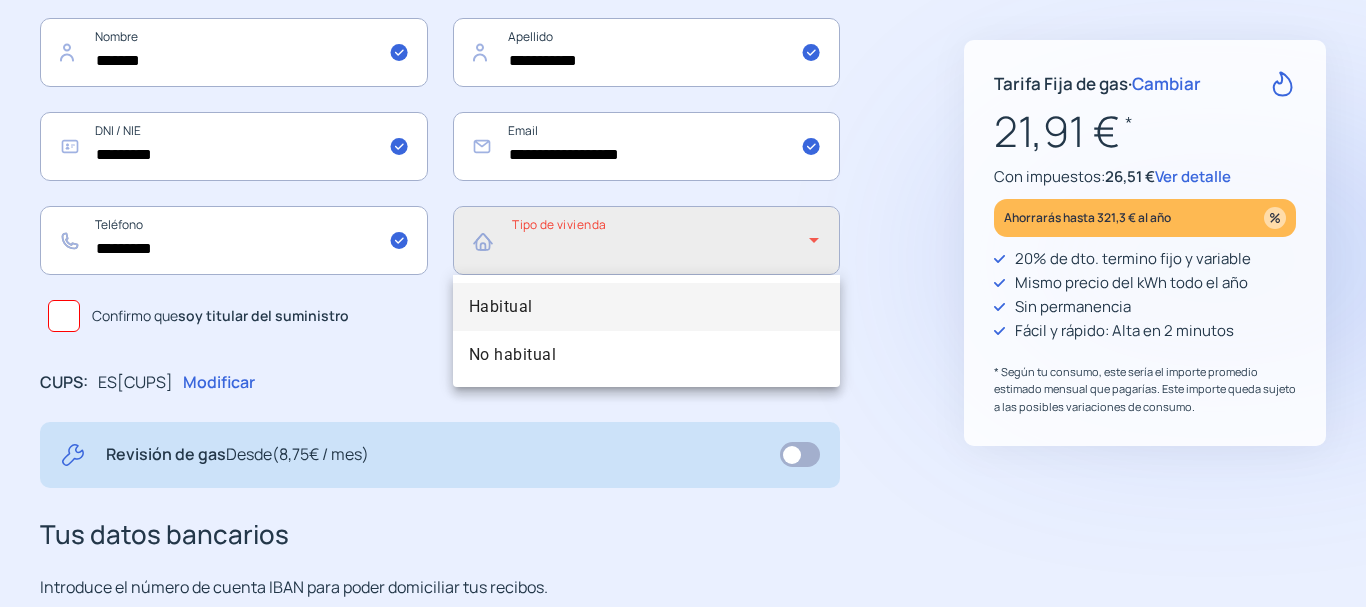 click on "Habitual" at bounding box center [647, 307] 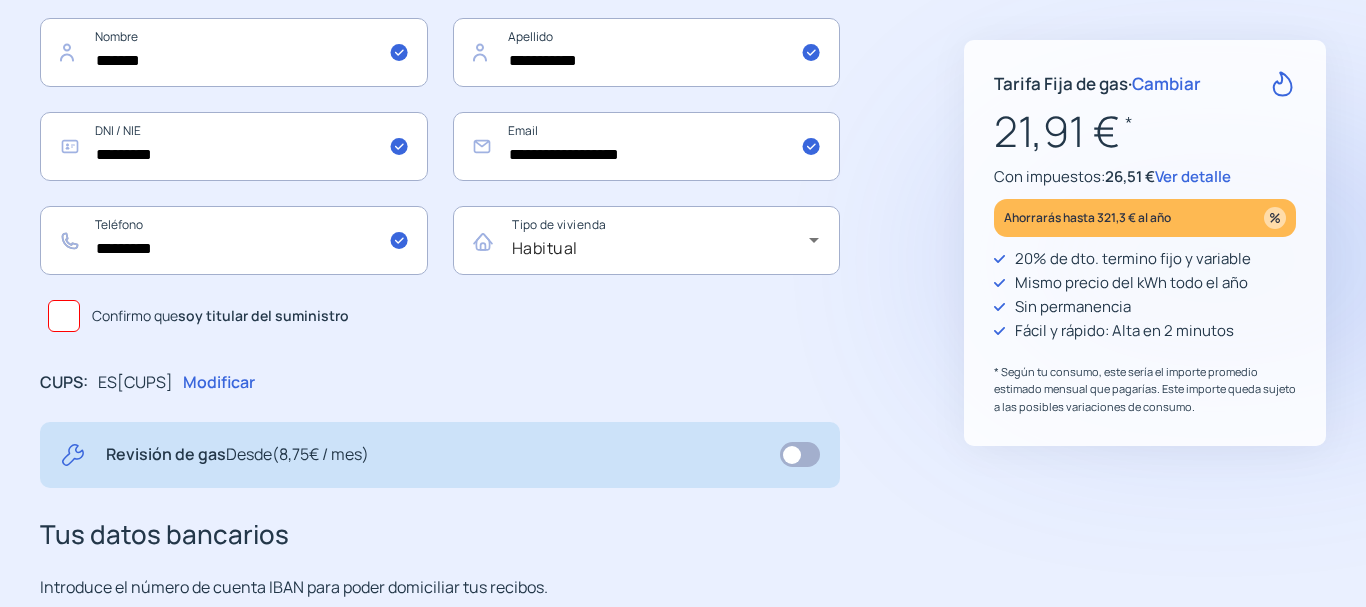click at bounding box center [64, 316] 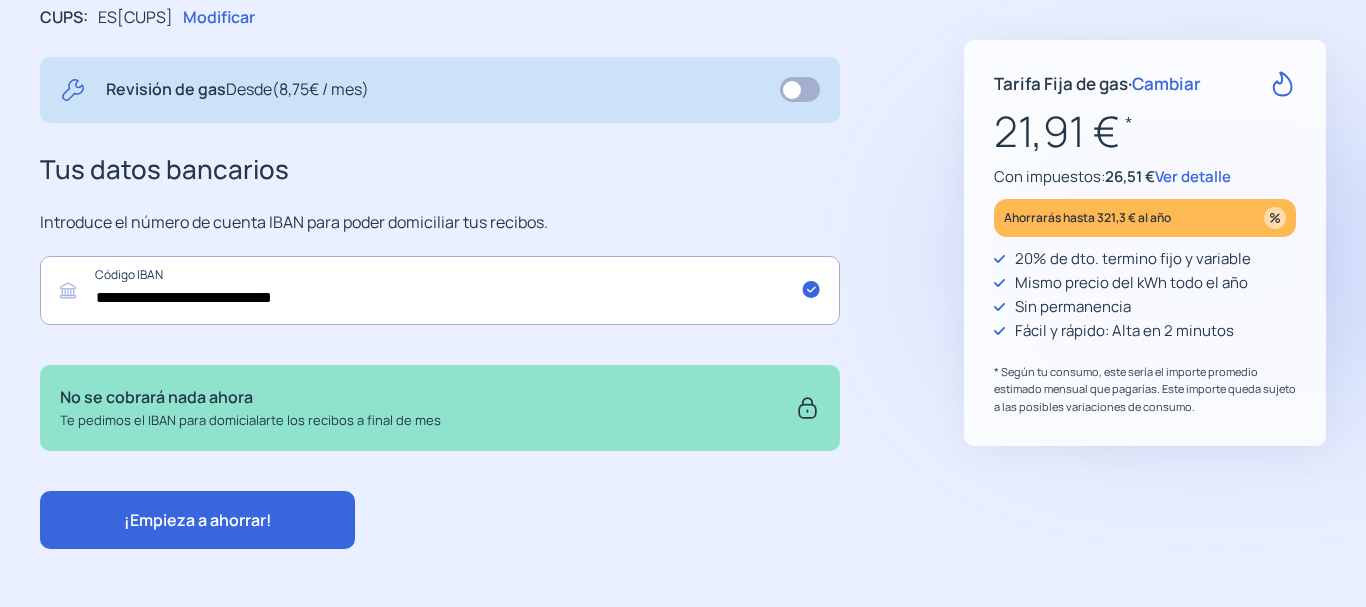 scroll, scrollTop: 637, scrollLeft: 0, axis: vertical 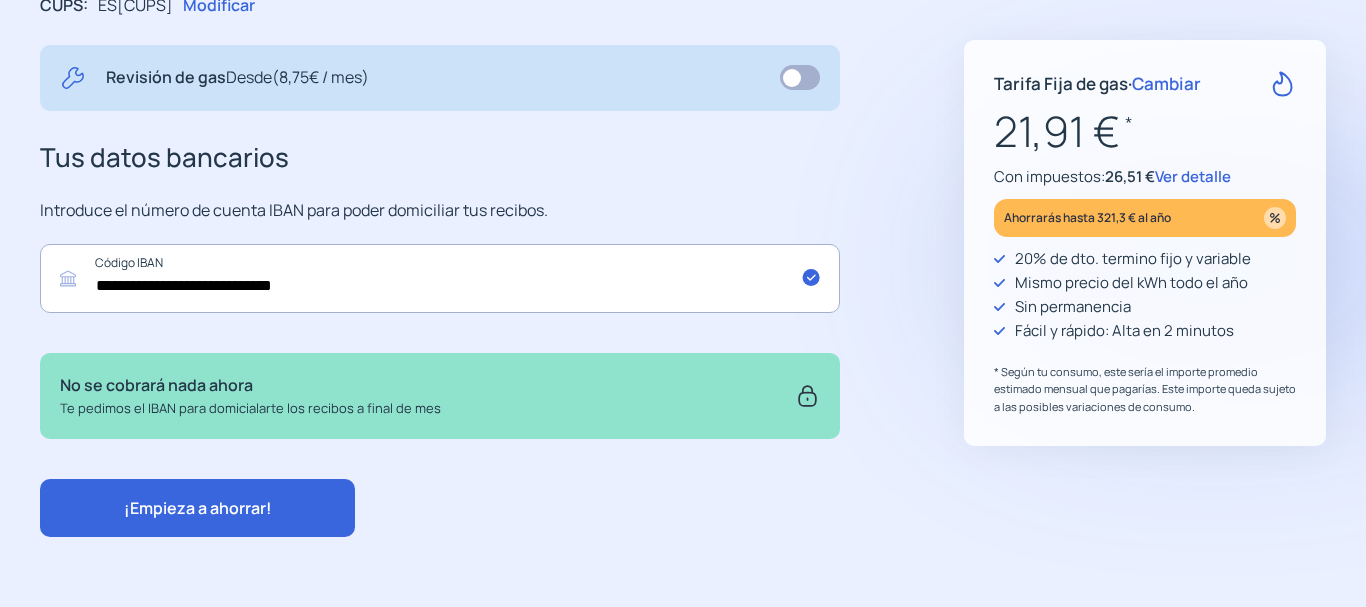 click on "¡Empieza a ahorrar!" at bounding box center (198, 508) 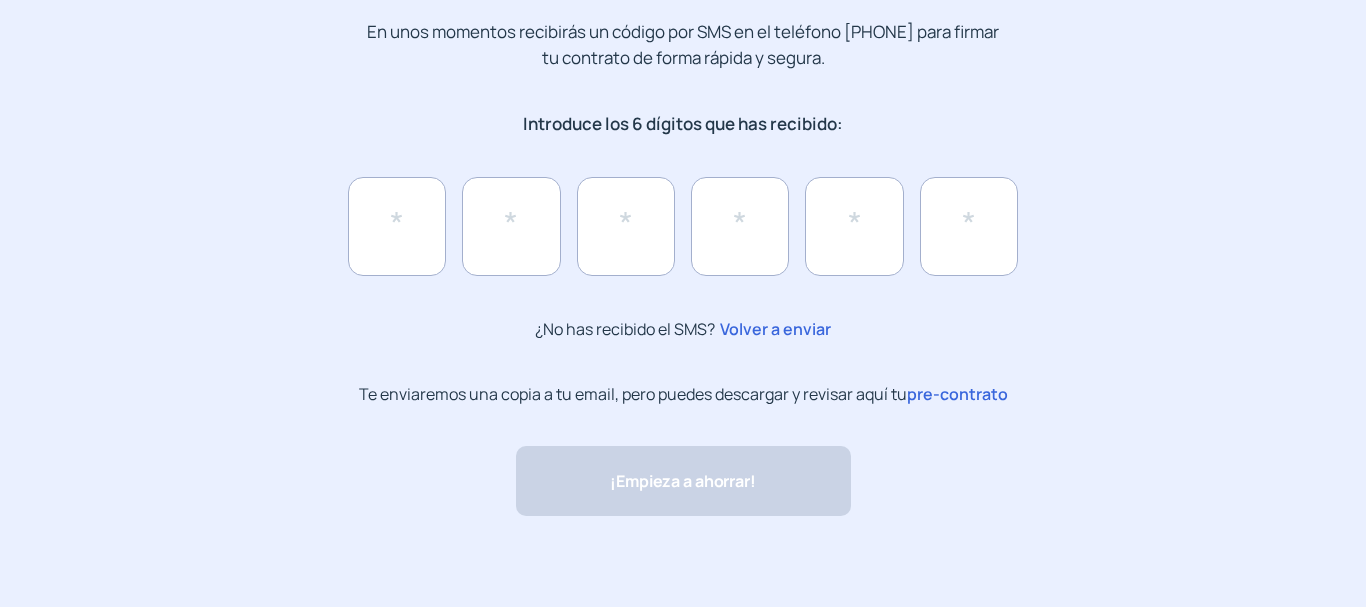 scroll, scrollTop: 0, scrollLeft: 0, axis: both 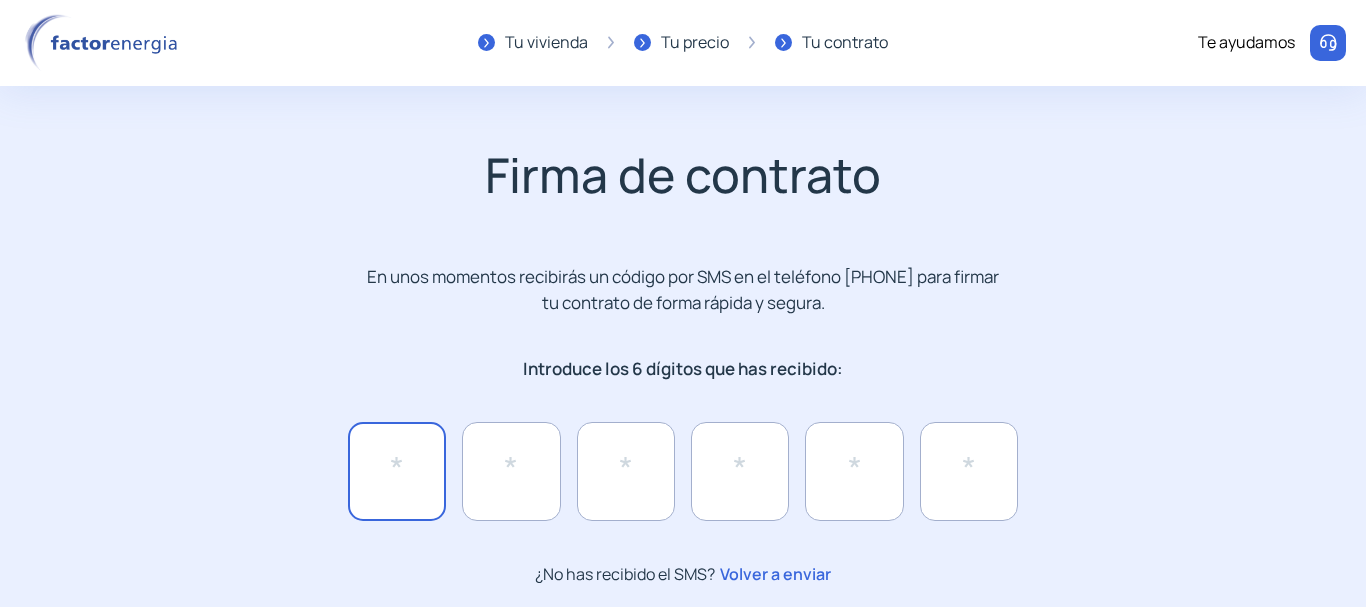 click at bounding box center [397, 471] 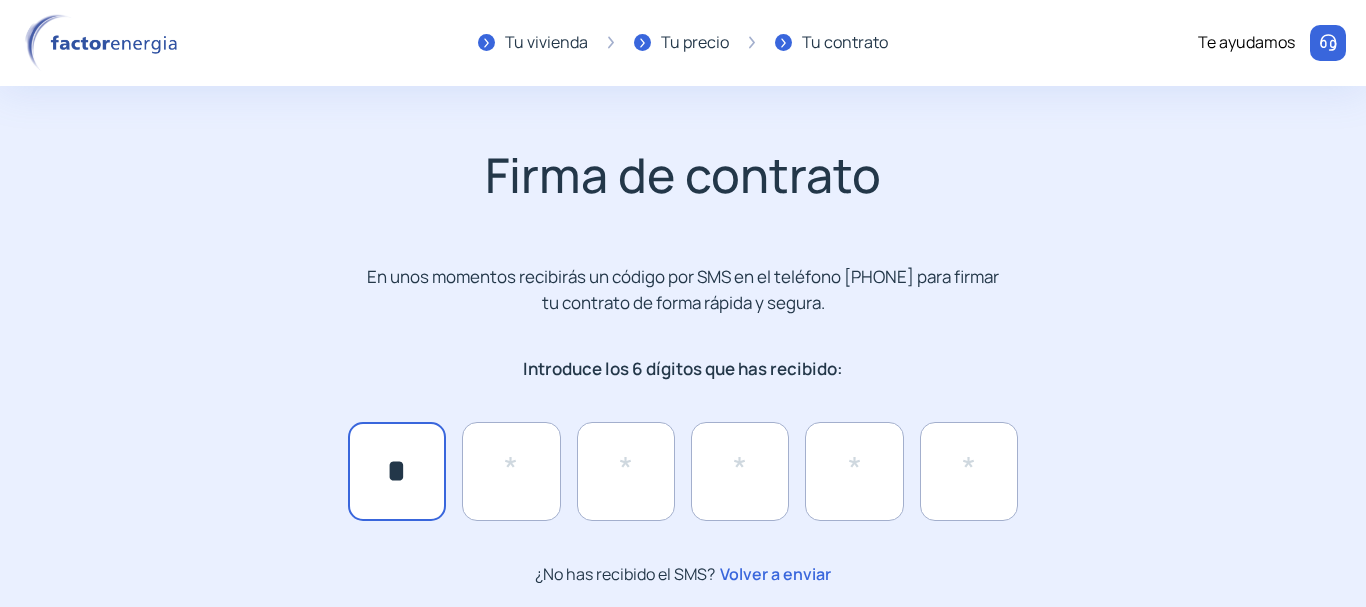 type on "*" 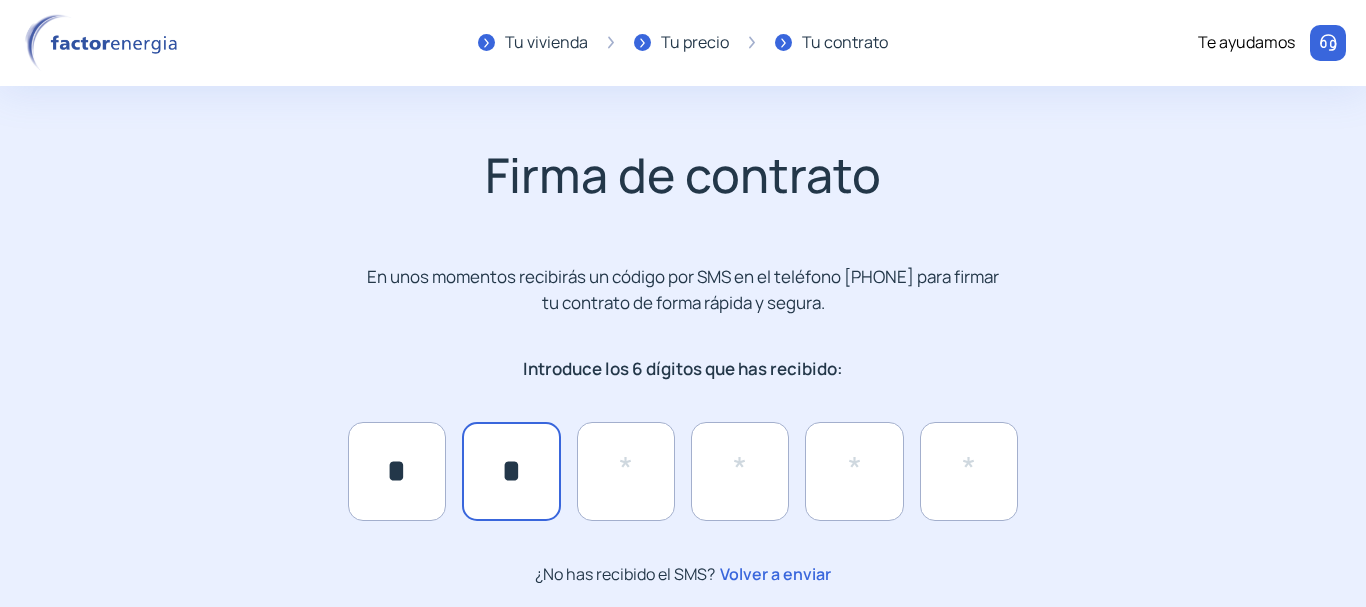 type on "*" 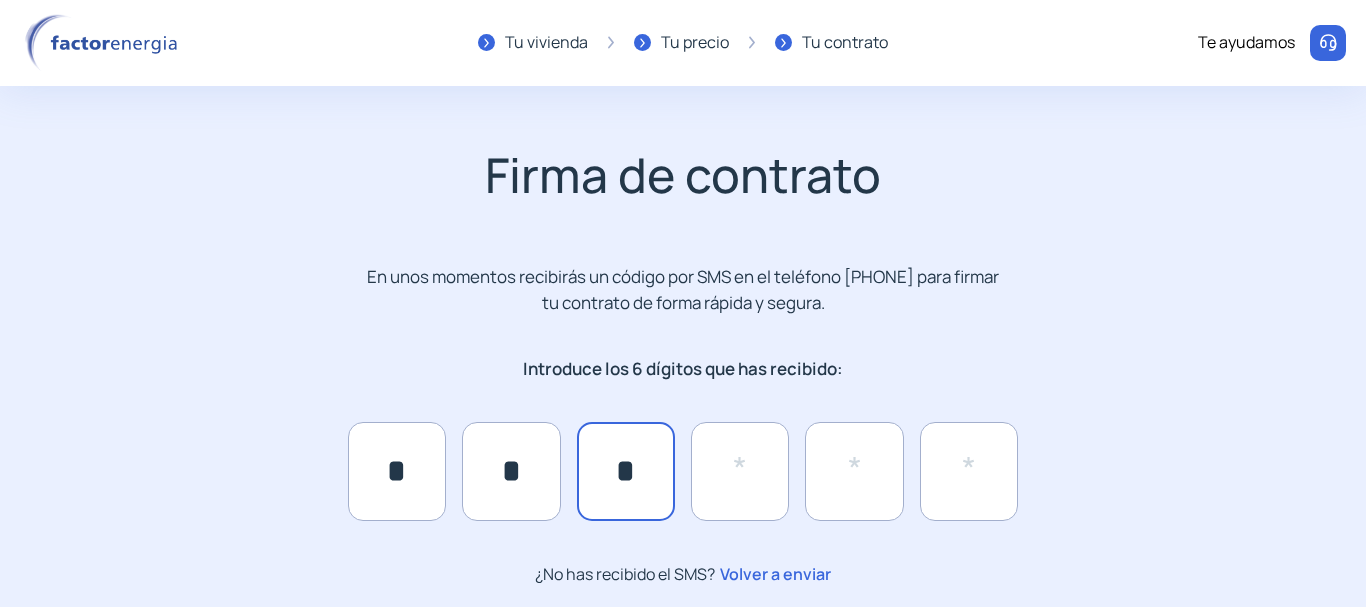type on "*" 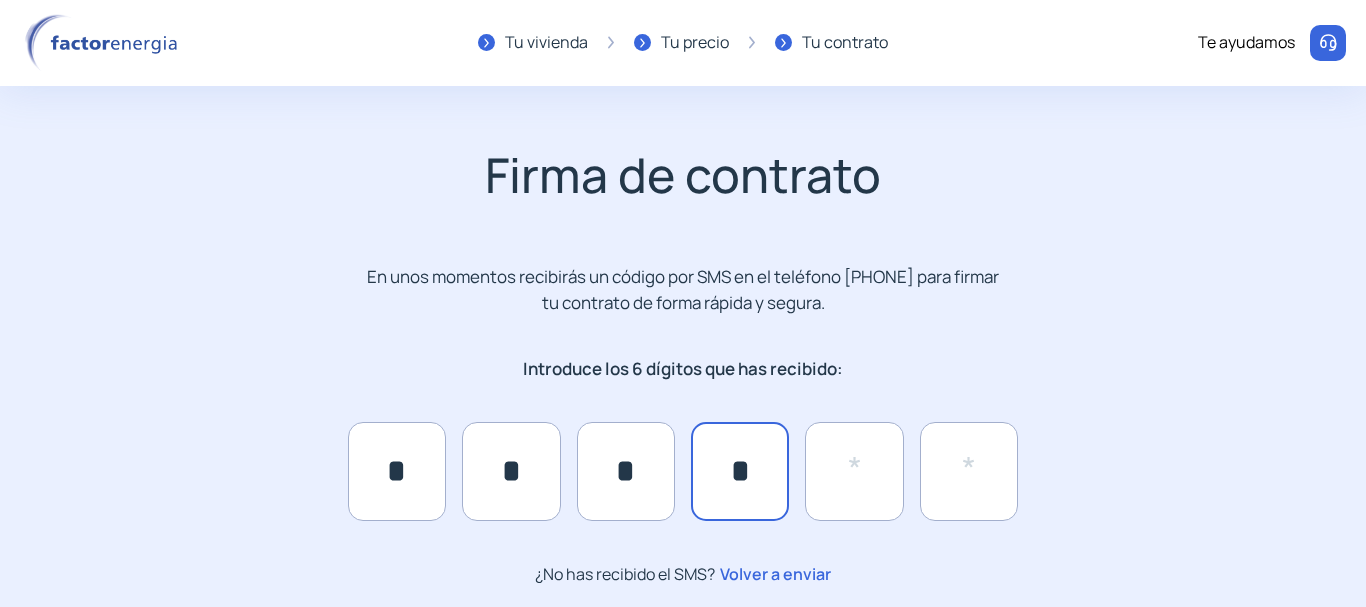 type on "*" 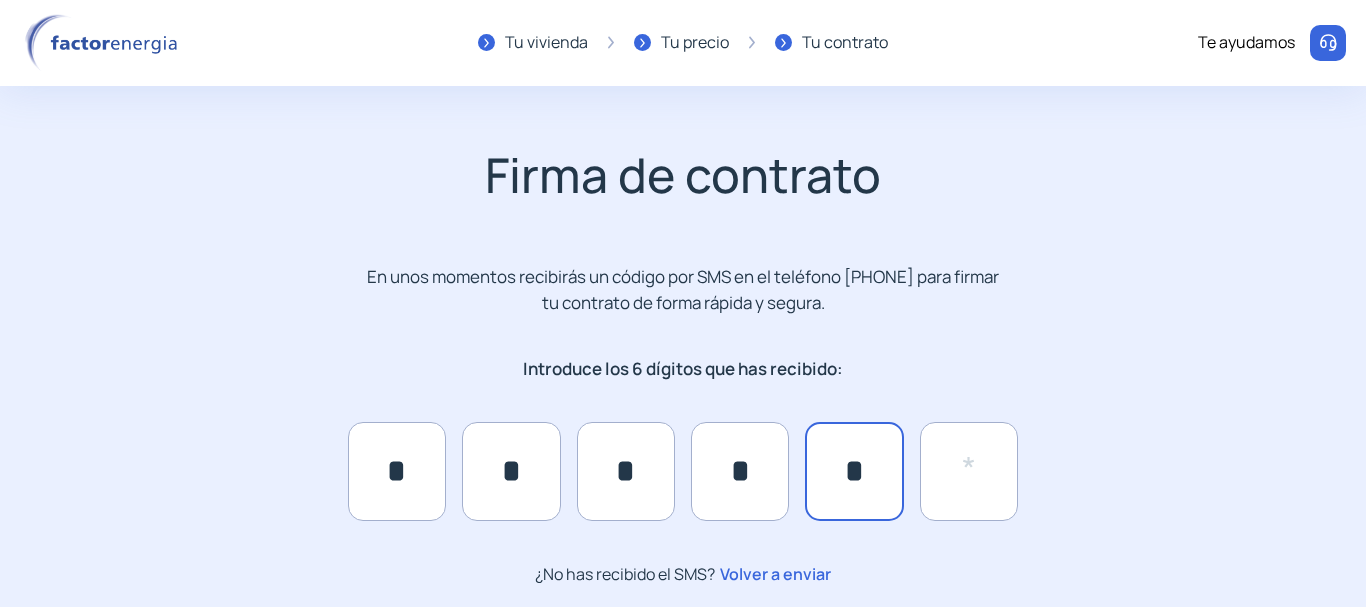 type on "*" 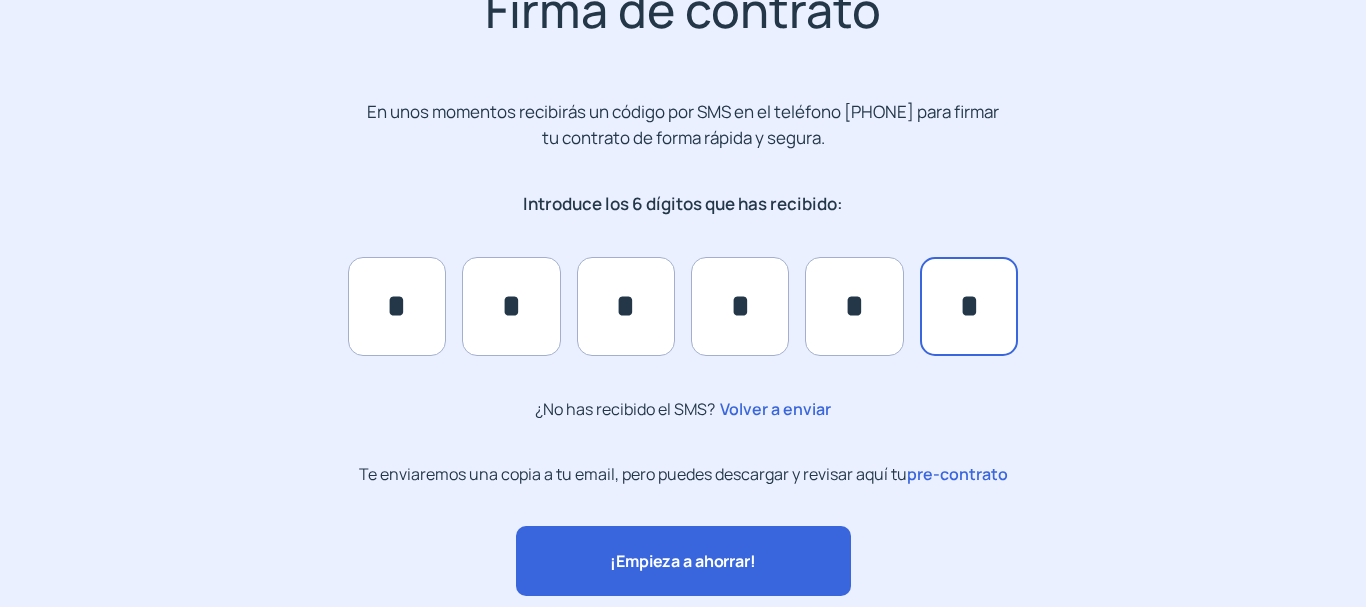 scroll, scrollTop: 200, scrollLeft: 0, axis: vertical 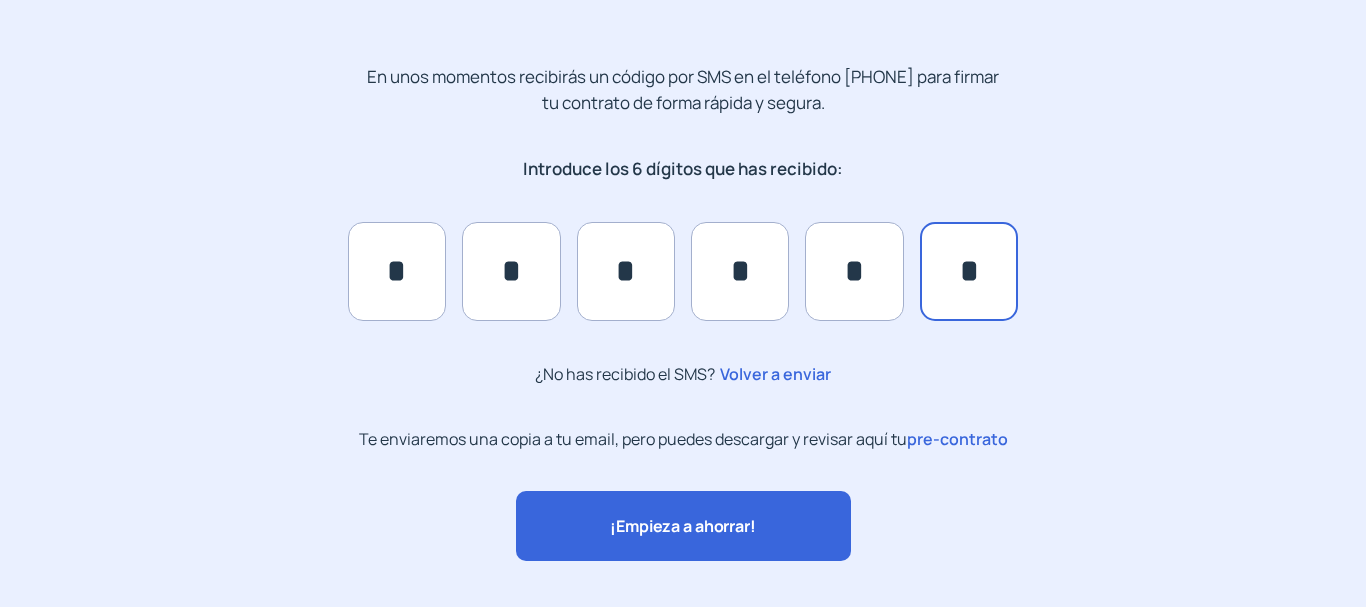 type on "*" 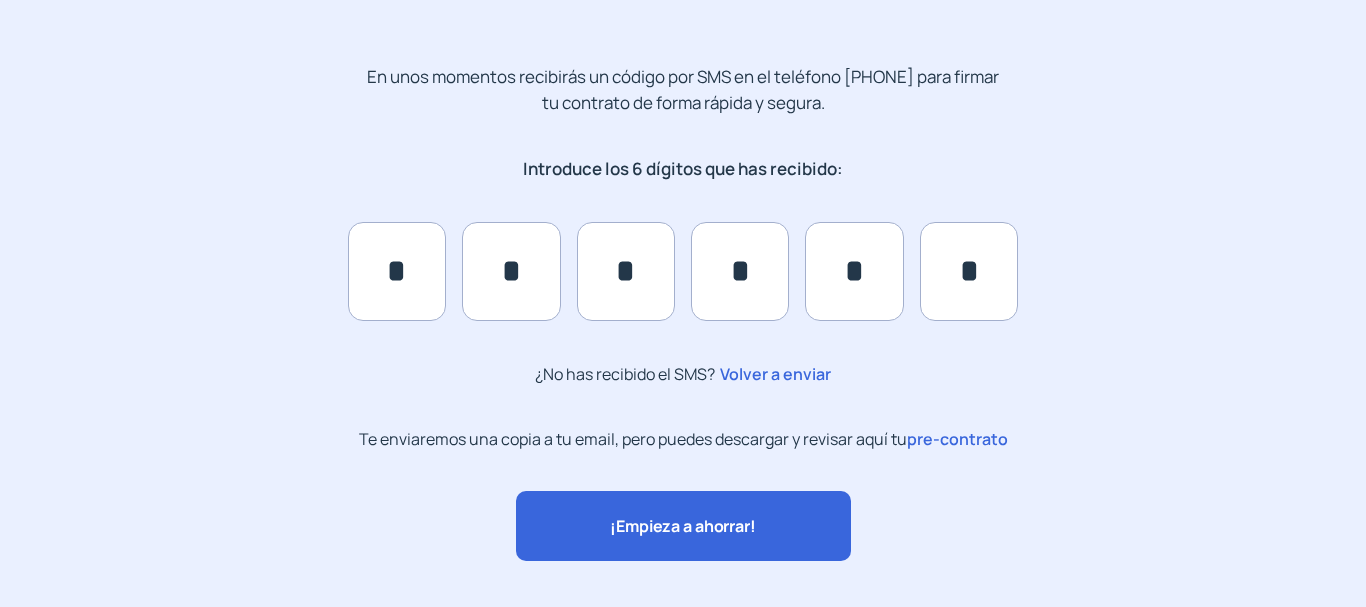 click on "¡Empieza a ahorrar!" at bounding box center [682, 526] 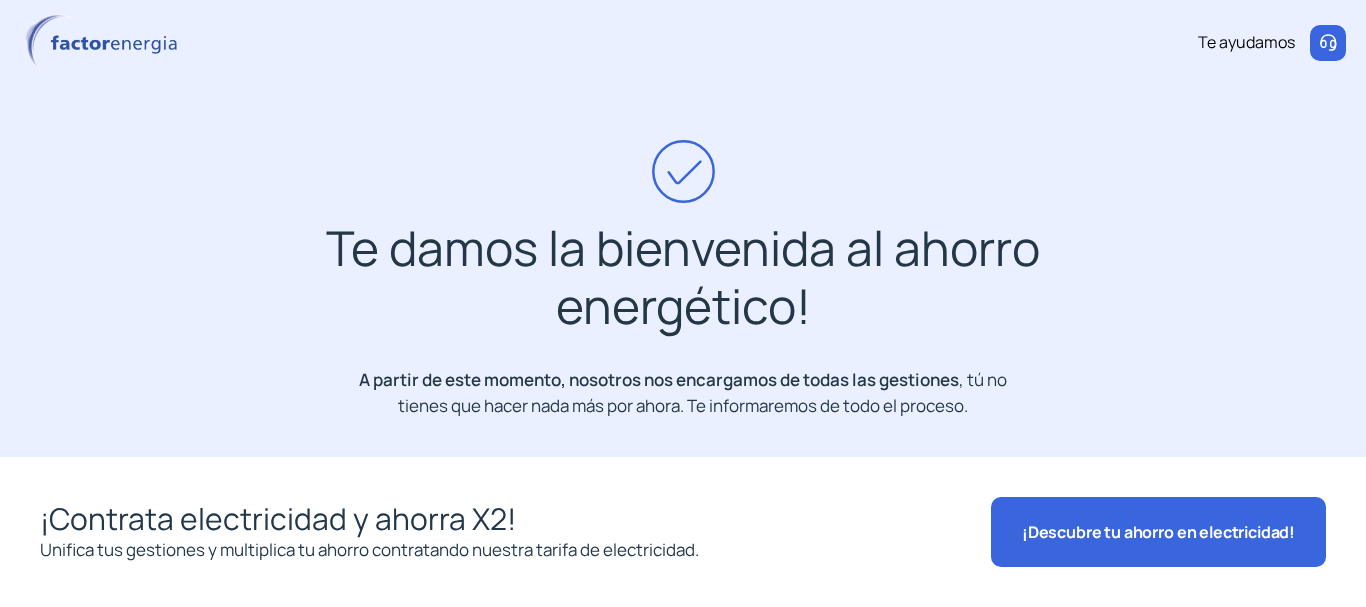 scroll, scrollTop: 0, scrollLeft: 0, axis: both 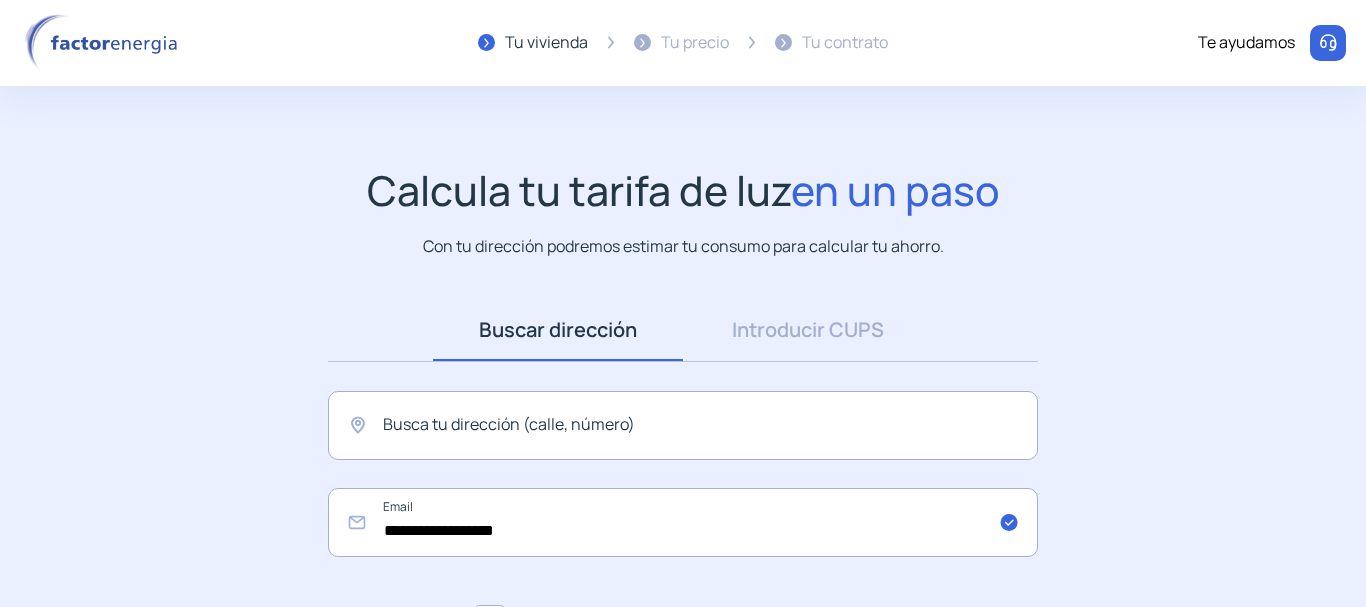 click at bounding box center [105, 43] 